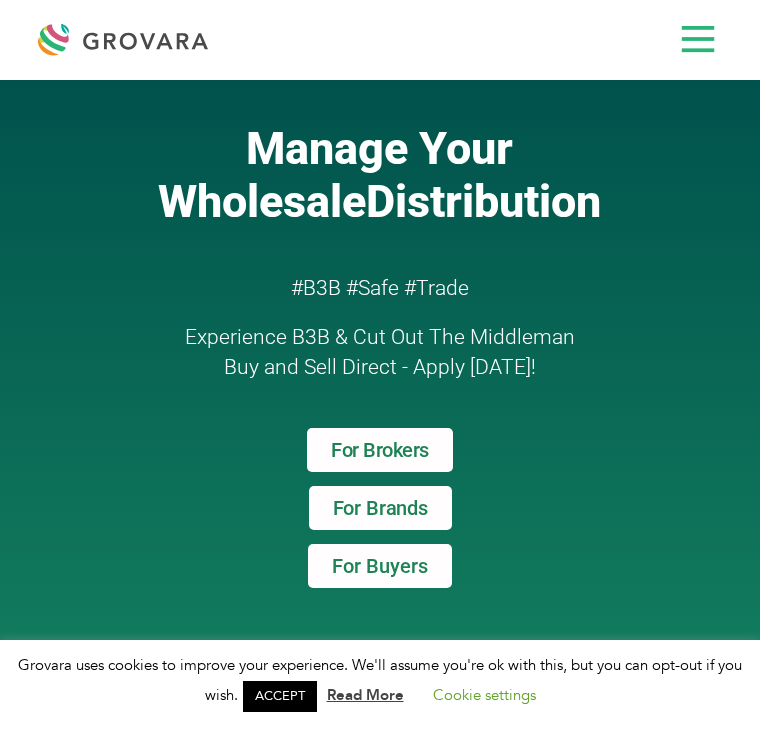 scroll, scrollTop: 0, scrollLeft: 0, axis: both 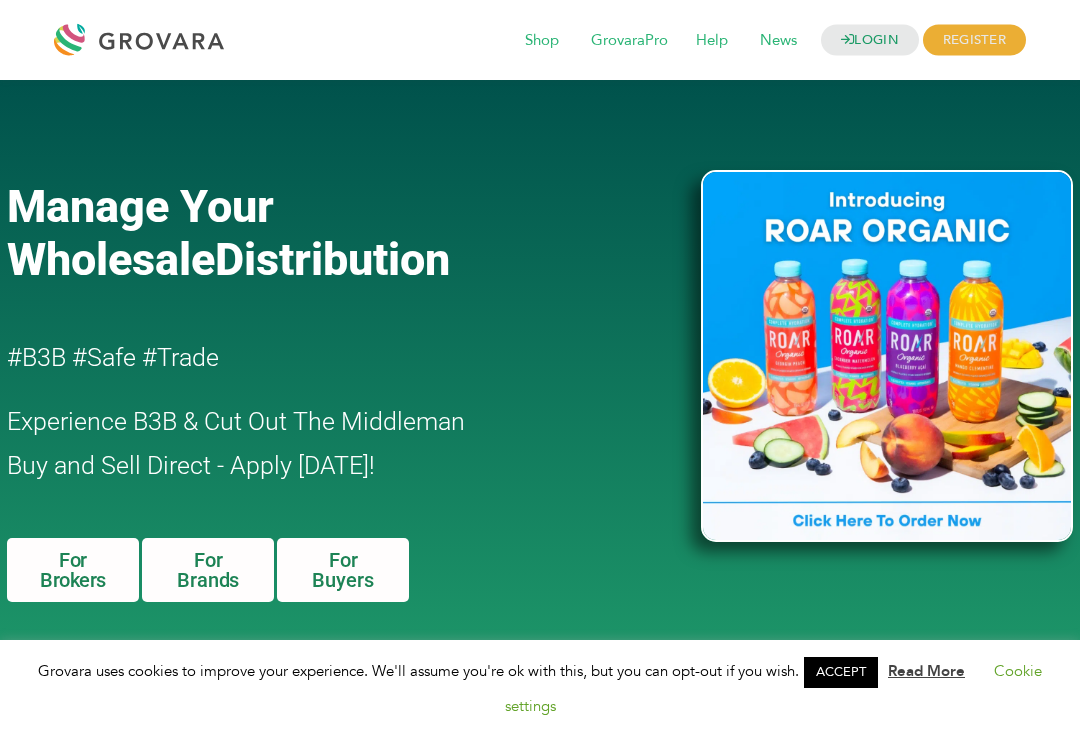 click on "LOGIN" at bounding box center [870, 40] 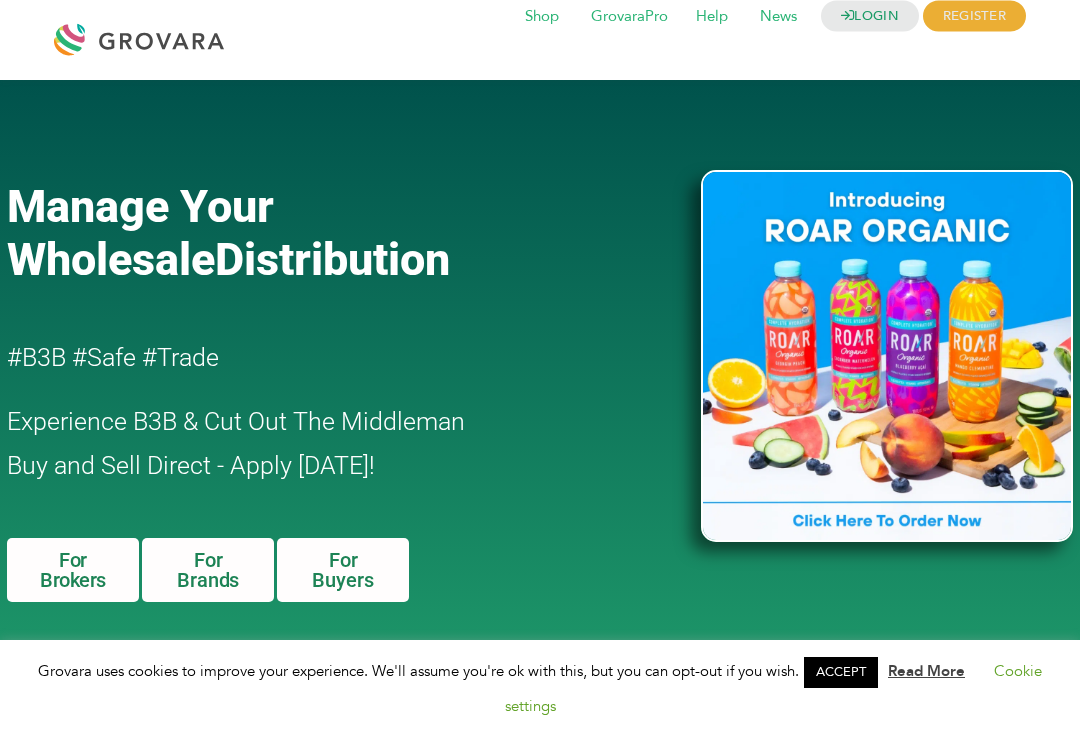 click on "LOGIN" at bounding box center (870, 16) 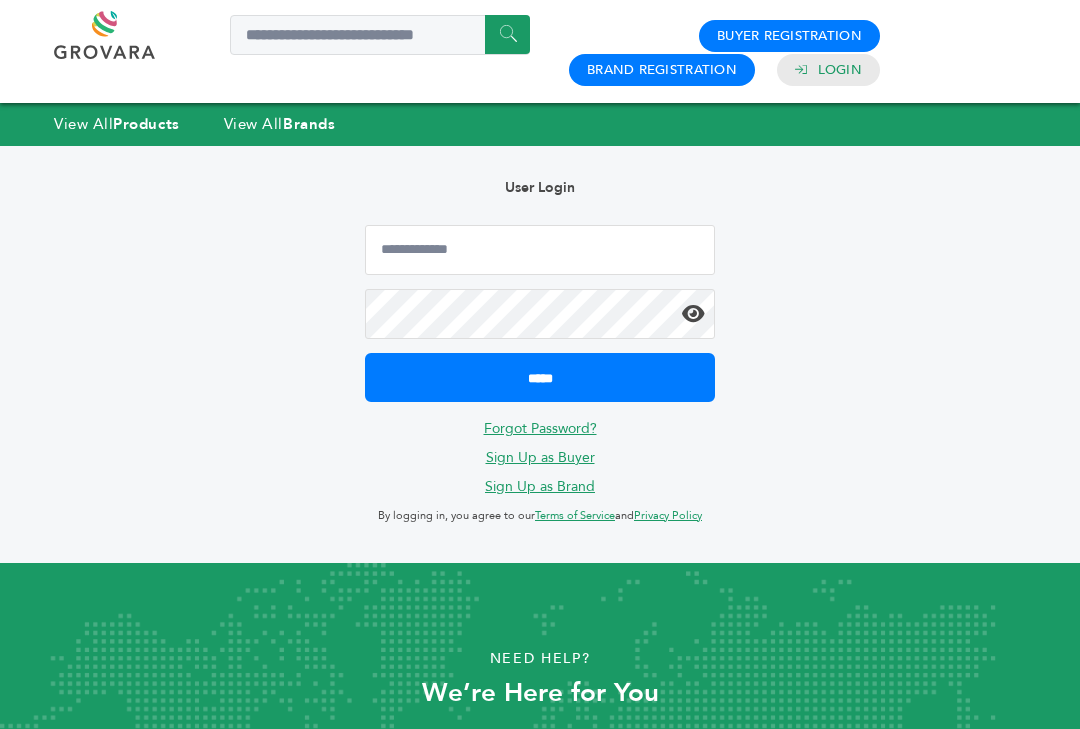 scroll, scrollTop: 0, scrollLeft: 1, axis: horizontal 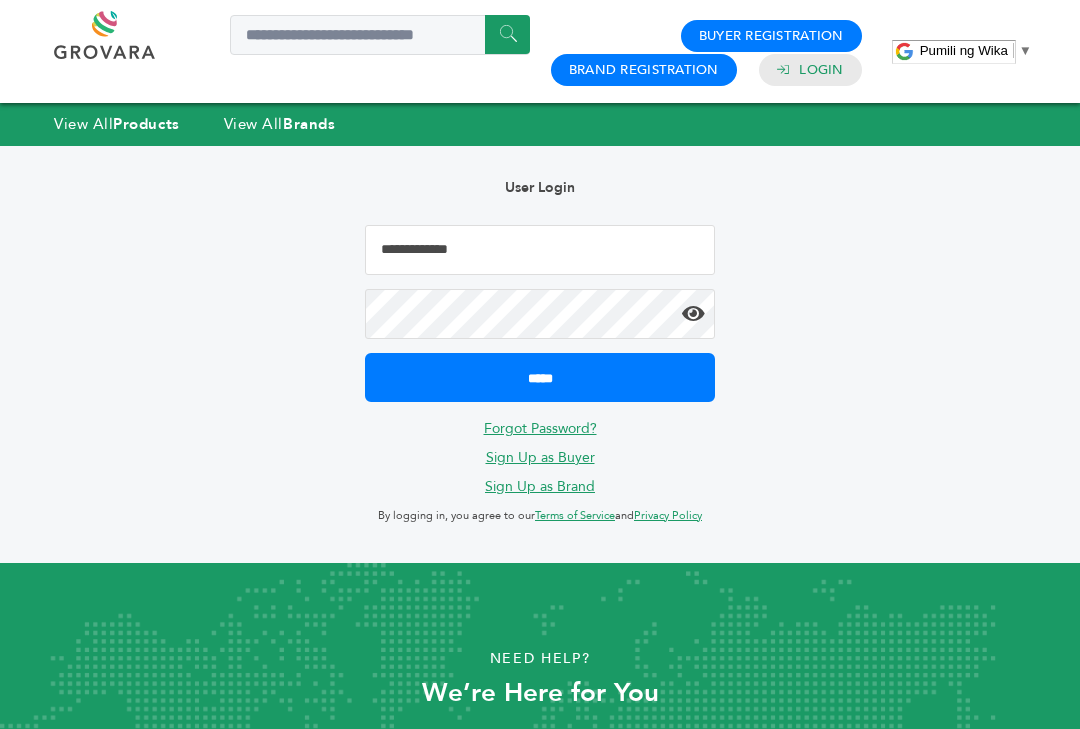 click at bounding box center (540, 250) 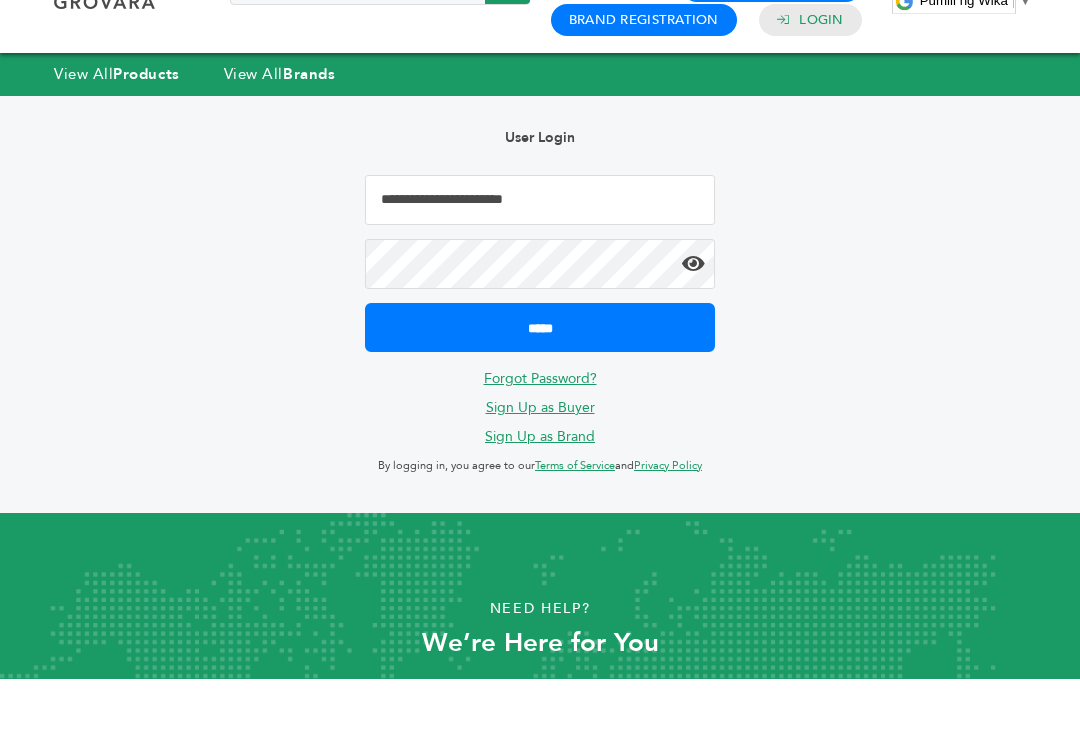 type on "**********" 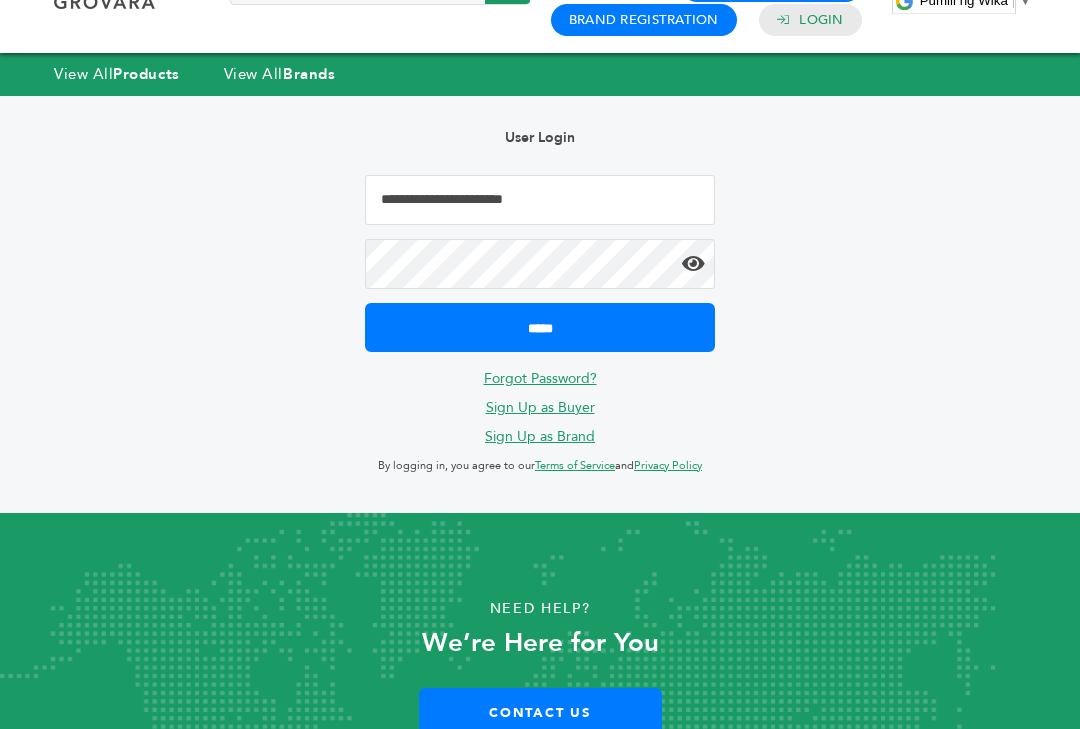 click on "*****" at bounding box center [540, 327] 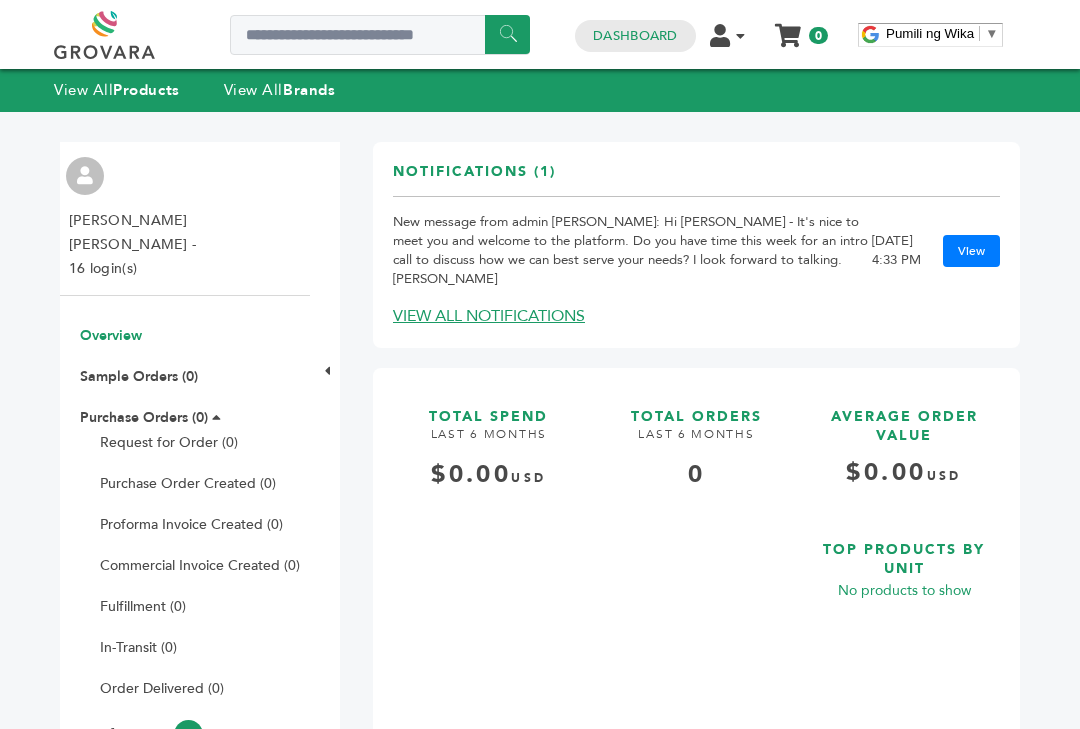 scroll, scrollTop: 0, scrollLeft: 0, axis: both 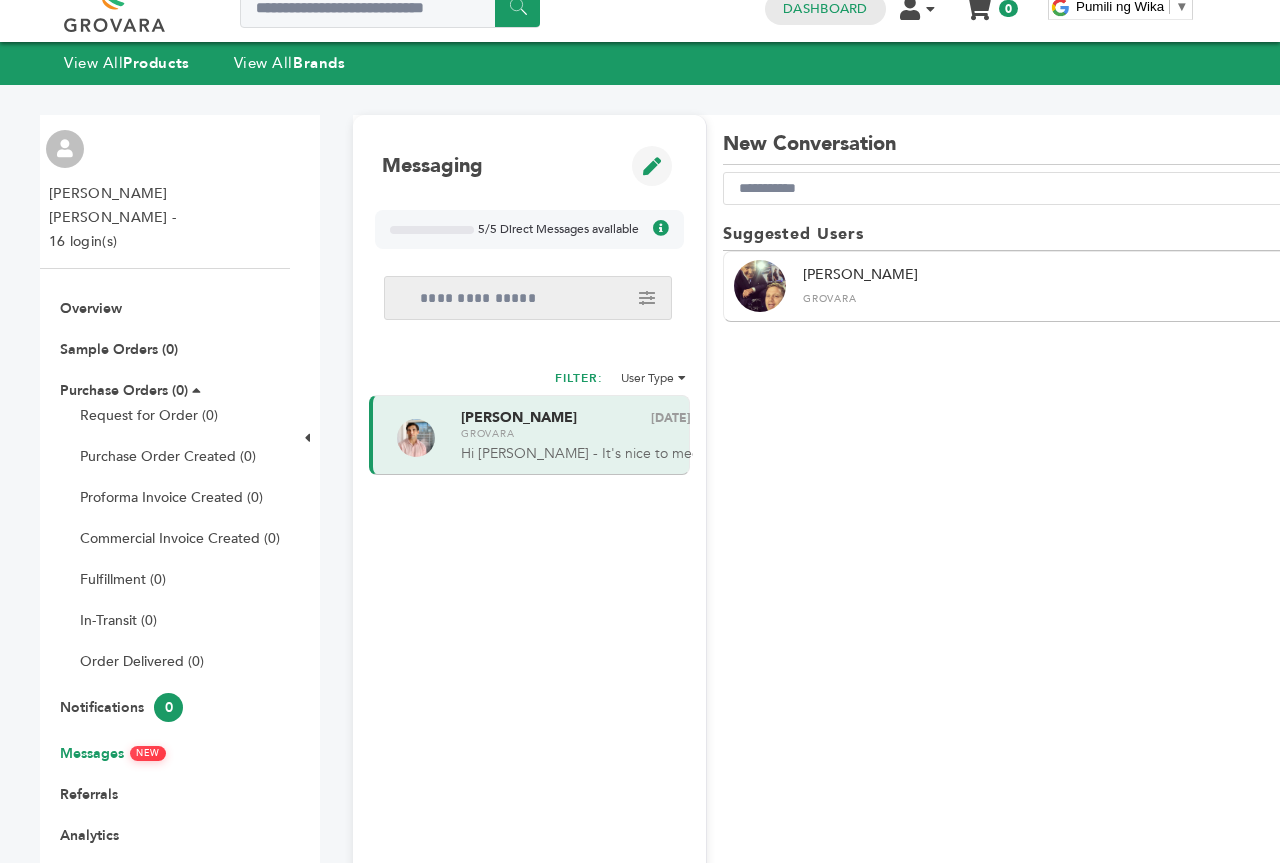 click on "[PERSON_NAME] Delete conversation [DATE] Grovara Hi [PERSON_NAME] - It's nice to meet you and welcome to the platform. Do you have time this week for an intro call to discuss how we can best serve your needs? I look forward to talking. [PERSON_NAME]" at bounding box center [529, 435] 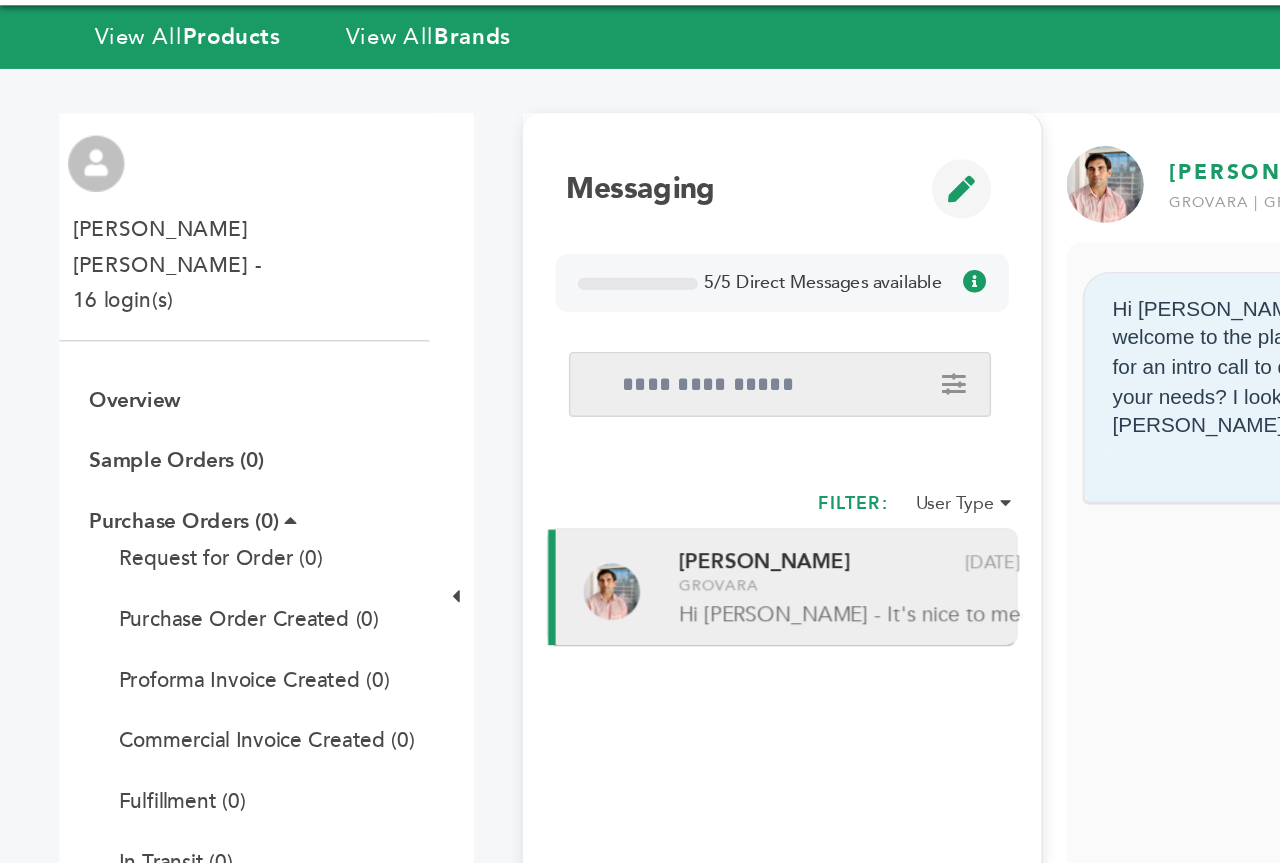 scroll, scrollTop: 0, scrollLeft: 0, axis: both 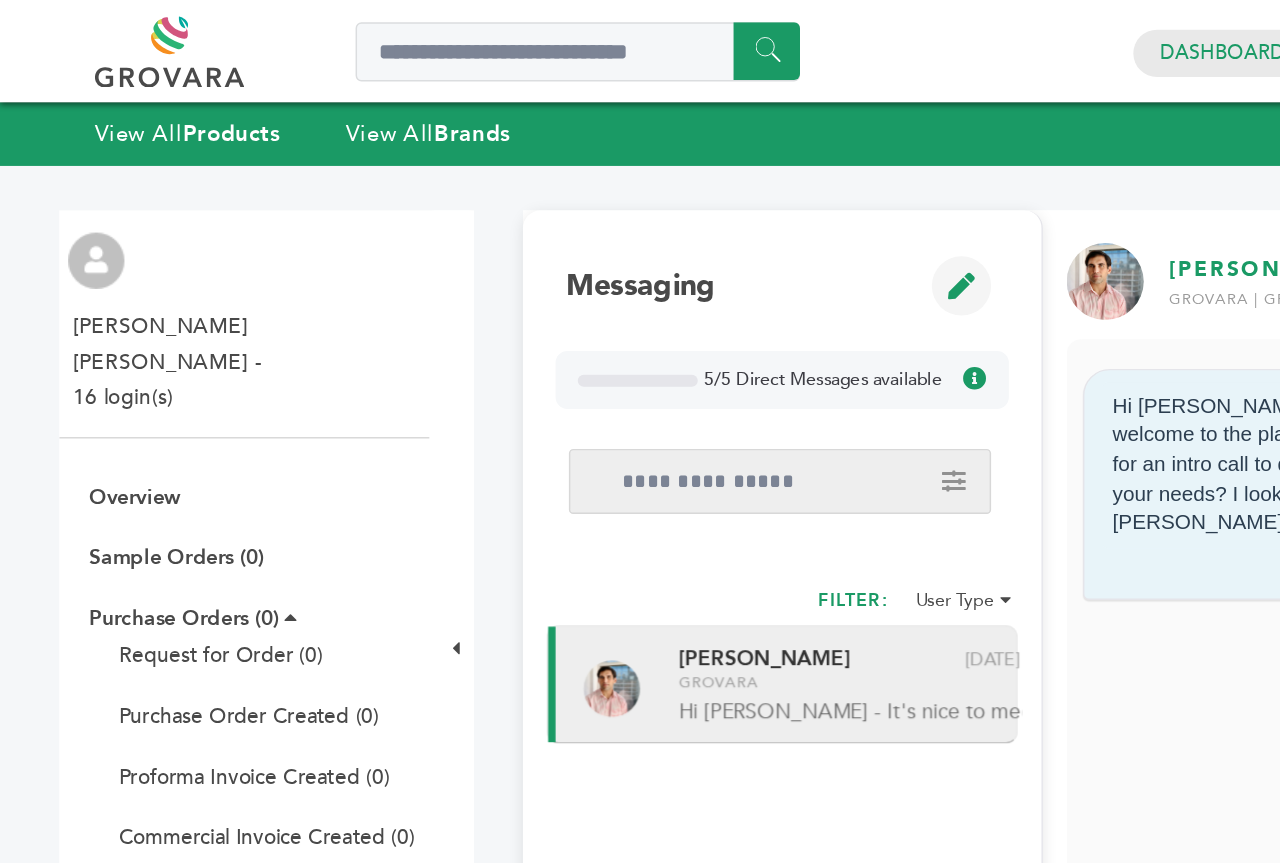 click on "Products" at bounding box center (156, 90) 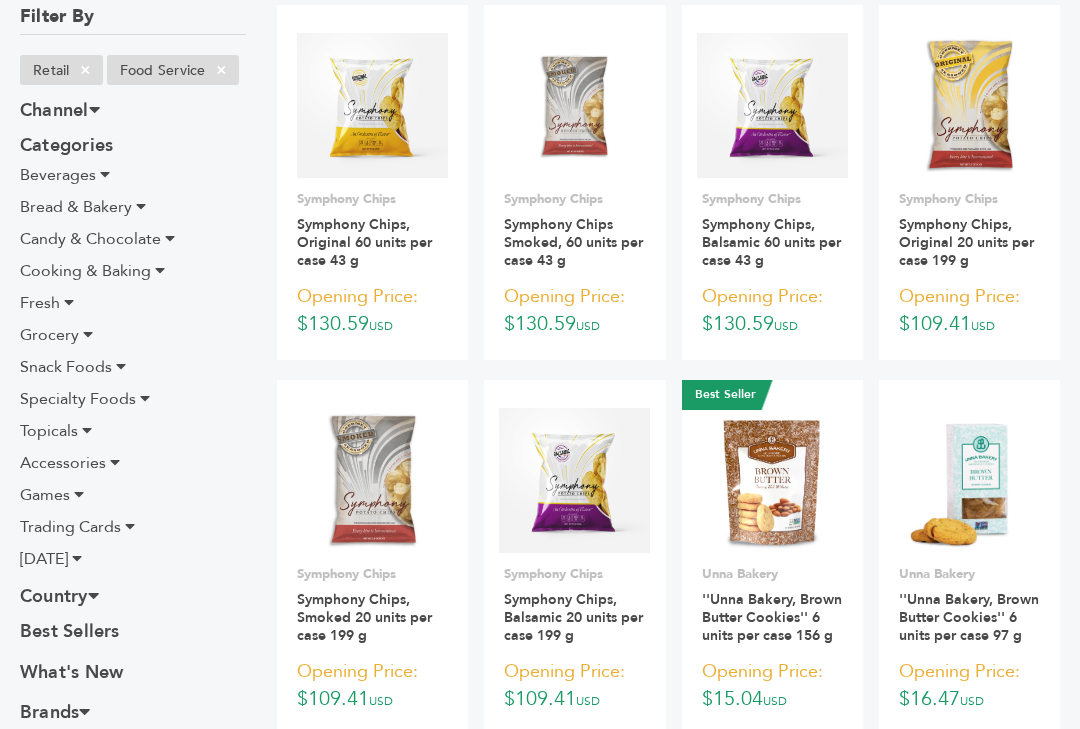 scroll, scrollTop: 239, scrollLeft: 0, axis: vertical 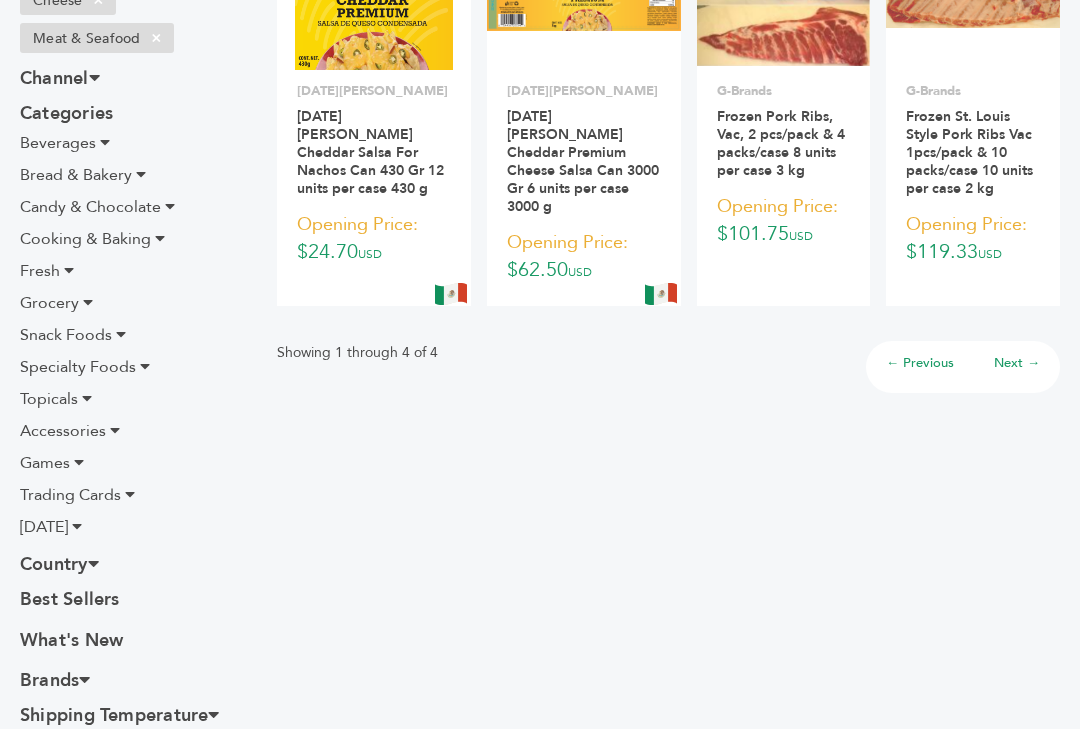 click on "Snack Foods" at bounding box center (66, 335) 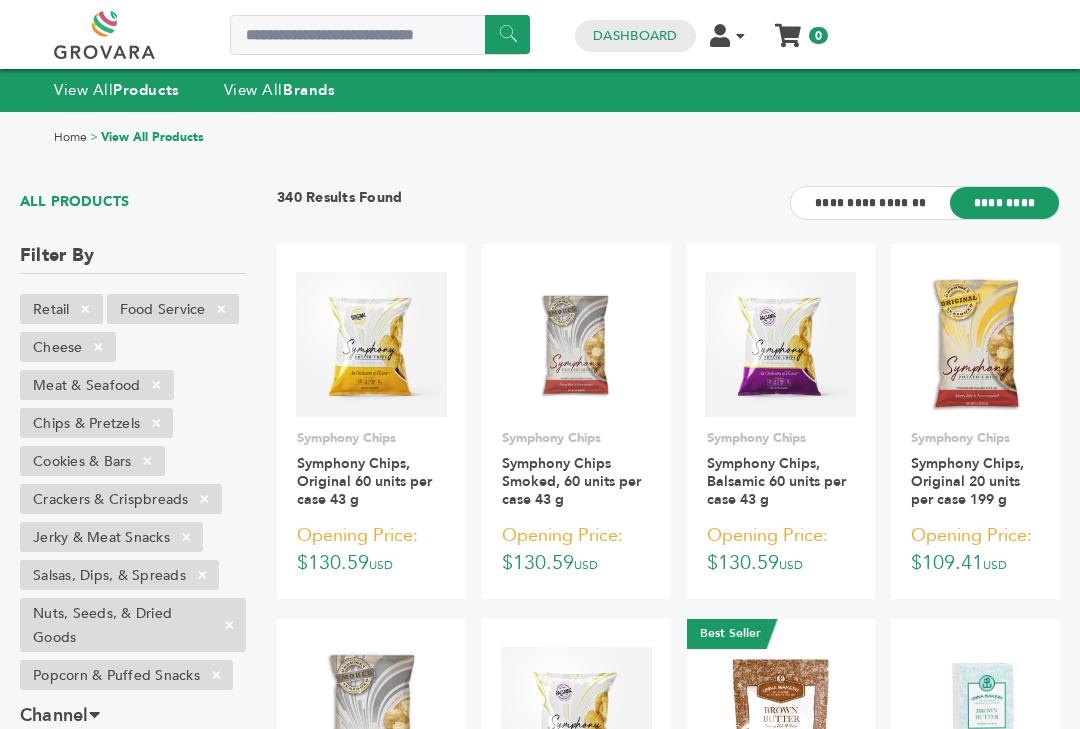 scroll, scrollTop: 0, scrollLeft: 0, axis: both 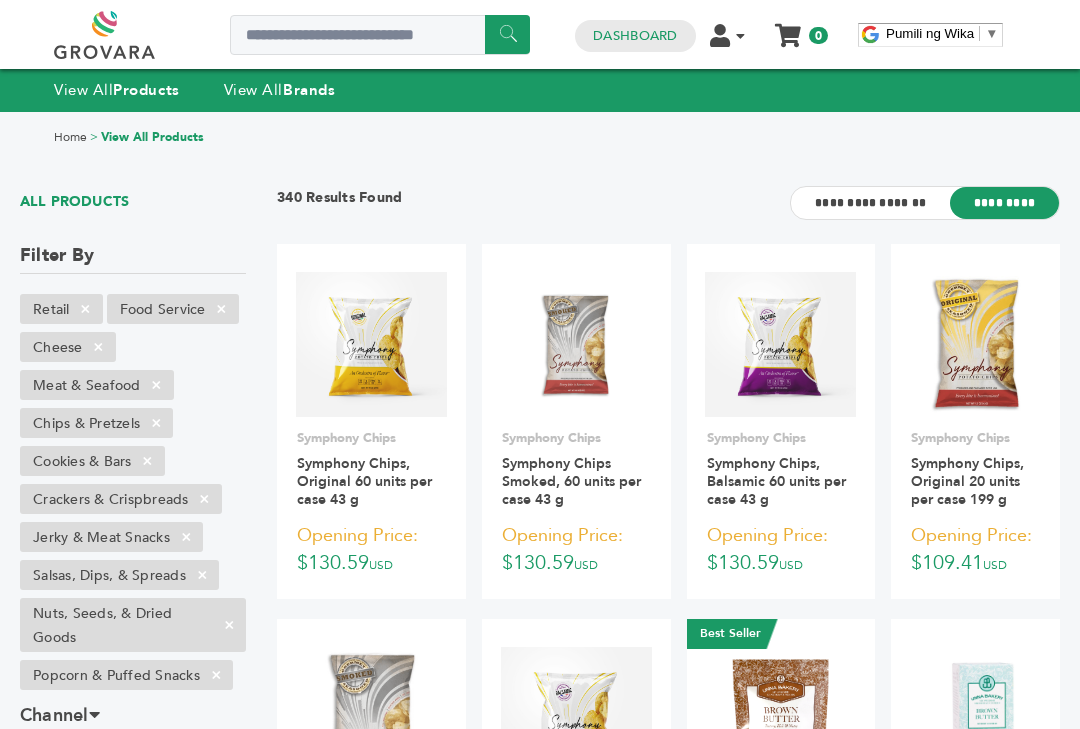 click on "Edit Account" at bounding box center (703, 73) 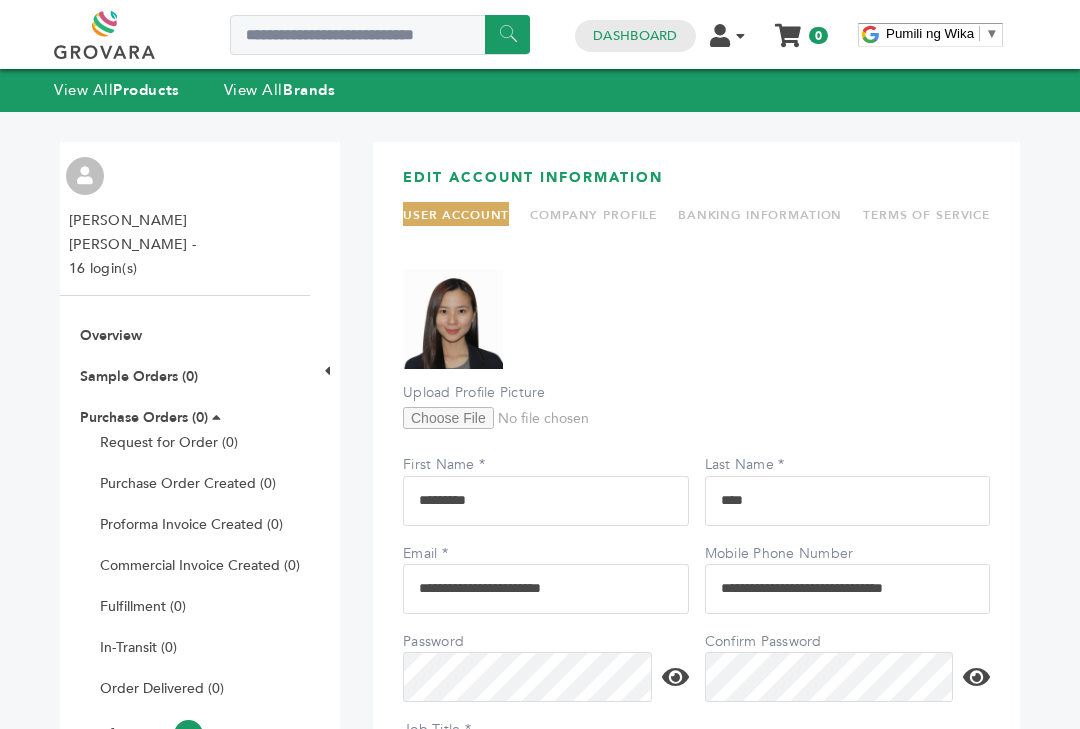 scroll, scrollTop: 0, scrollLeft: 0, axis: both 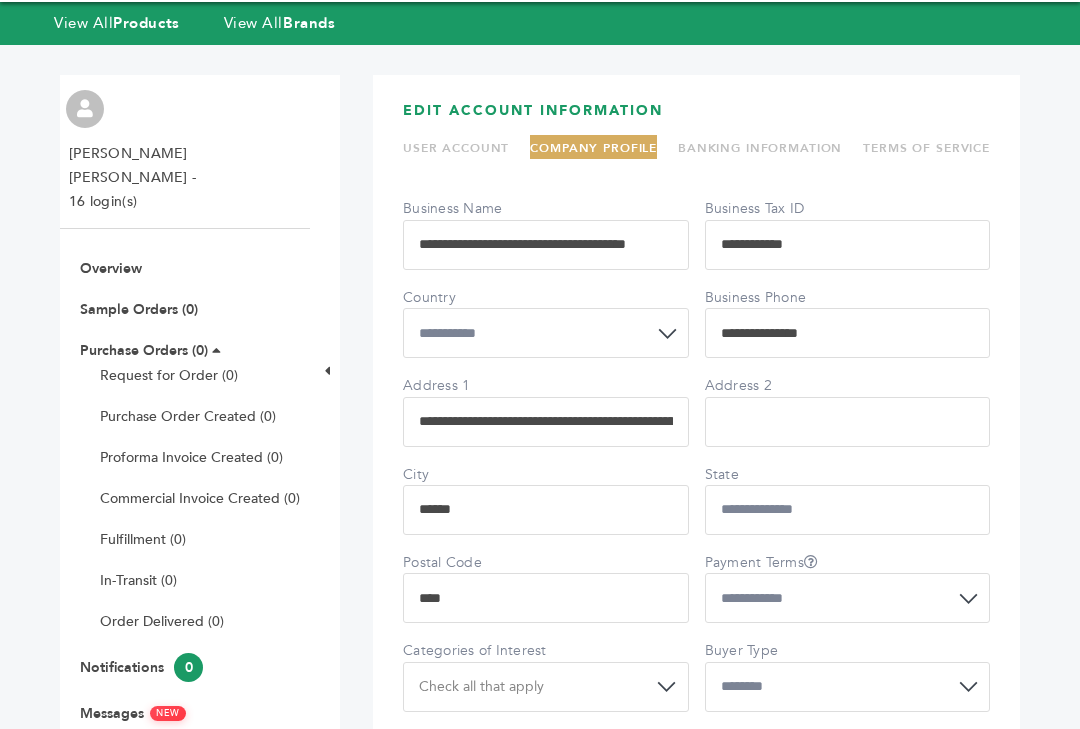 click on "****" at bounding box center [546, 598] 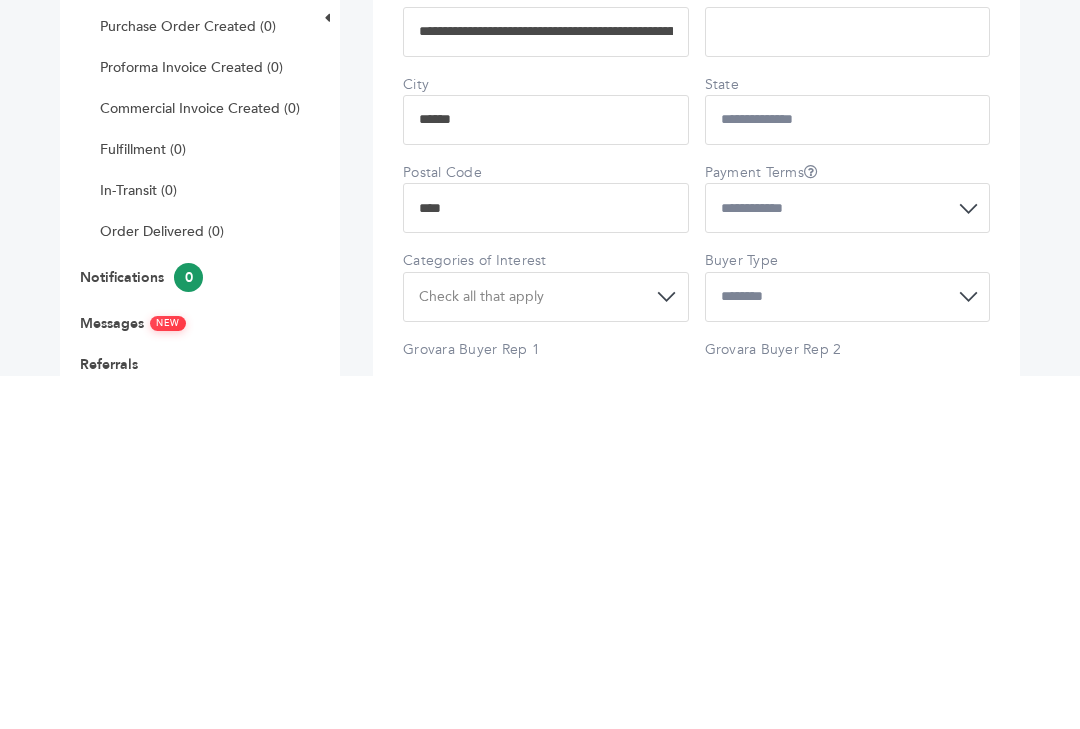 type on "****" 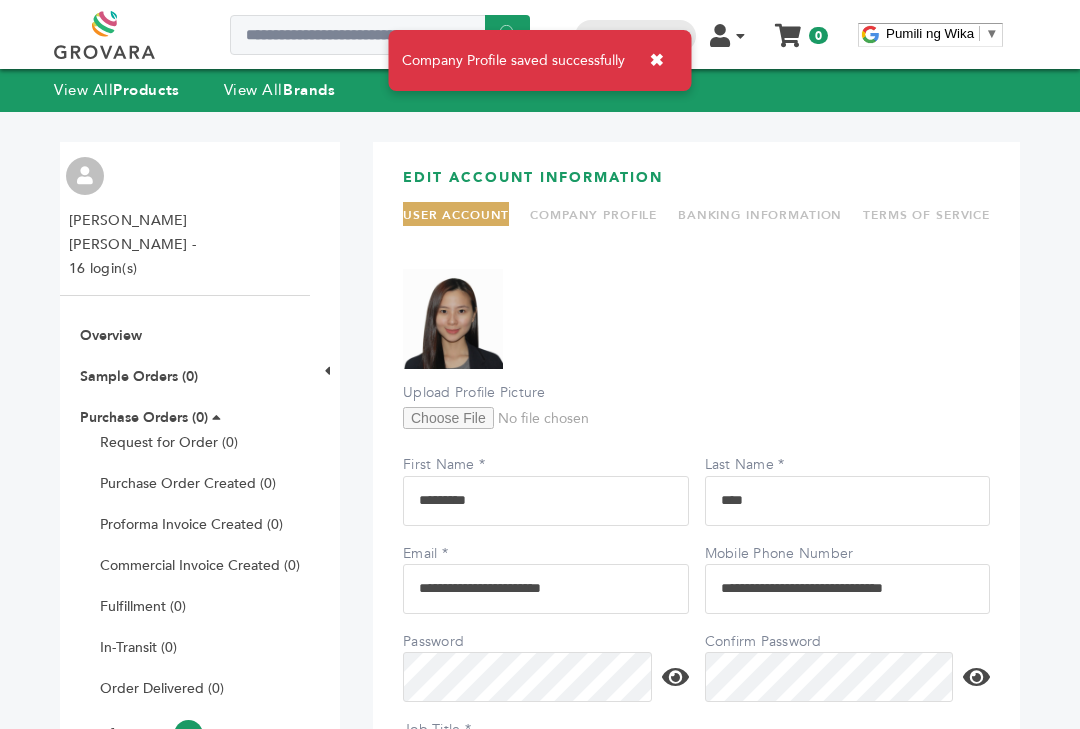 scroll, scrollTop: 0, scrollLeft: 0, axis: both 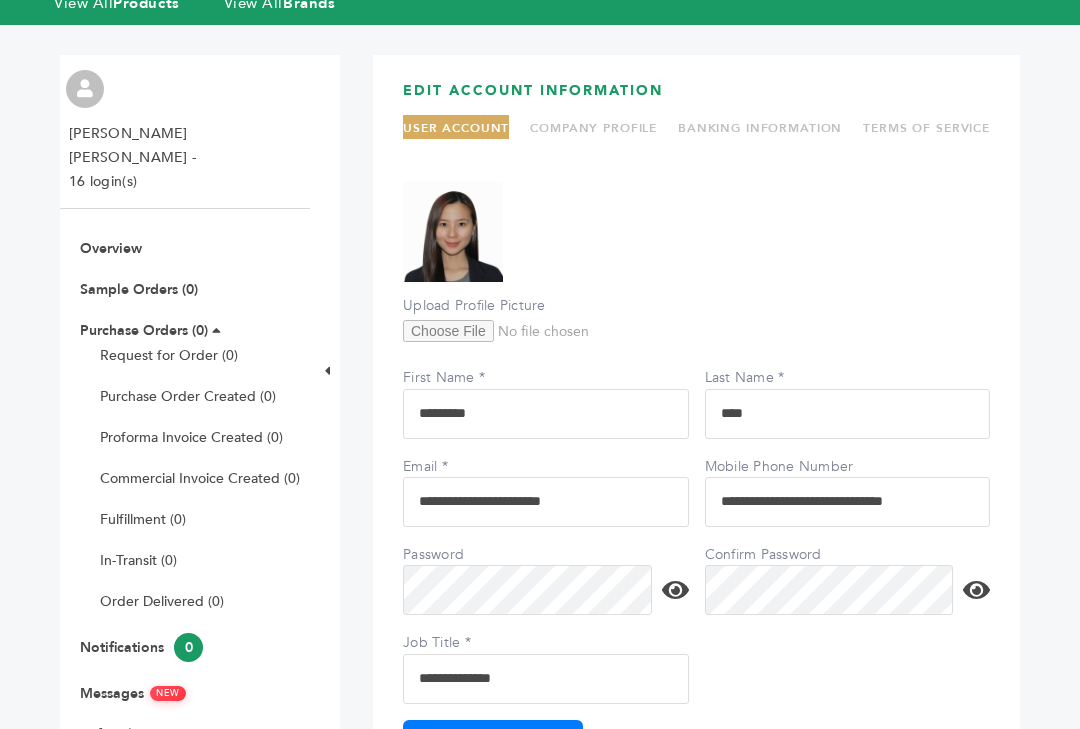 click on "COMPANY PROFILE" at bounding box center [593, 128] 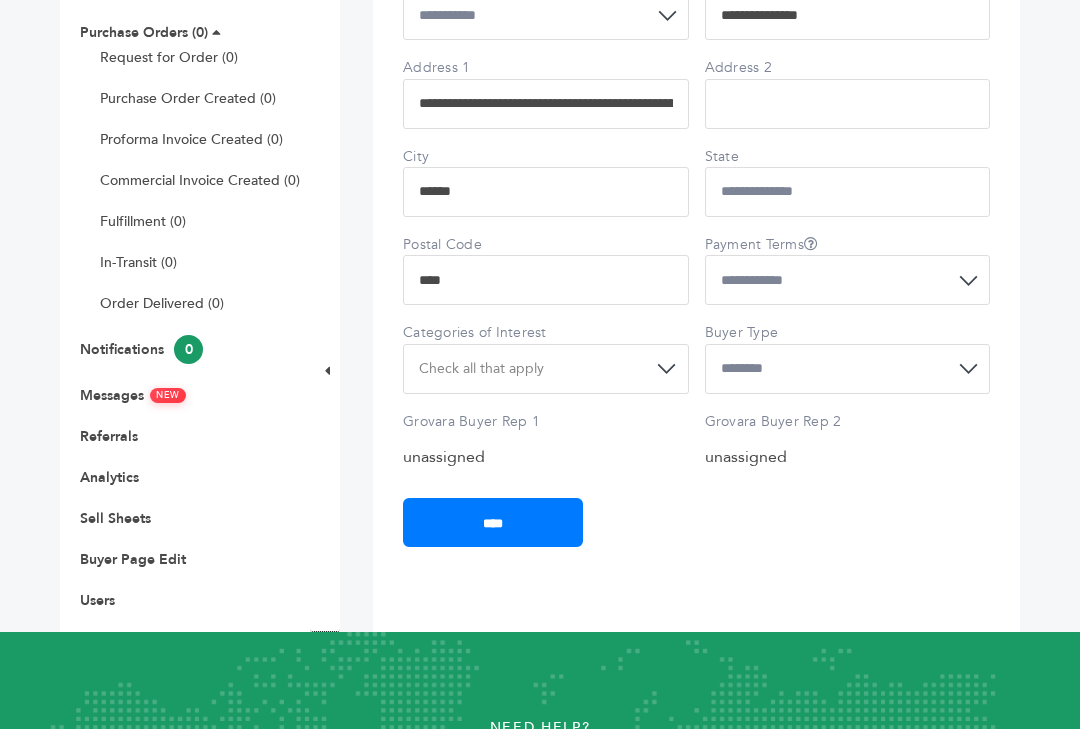 scroll, scrollTop: 386, scrollLeft: 0, axis: vertical 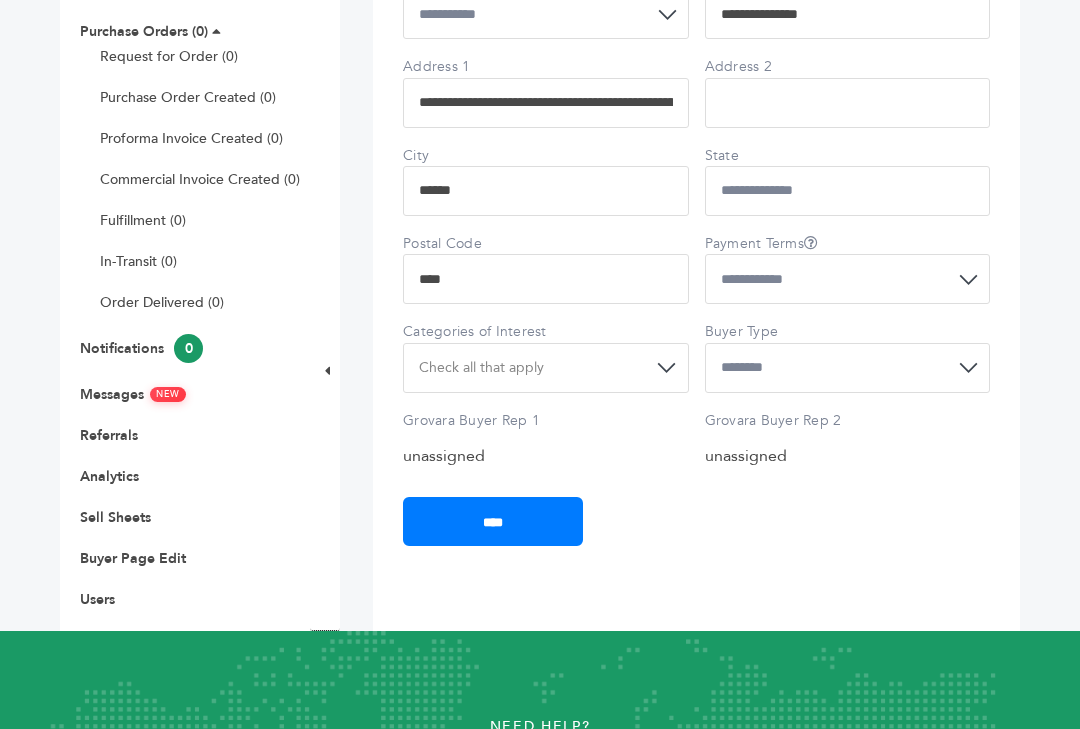 click on "****" at bounding box center (493, 521) 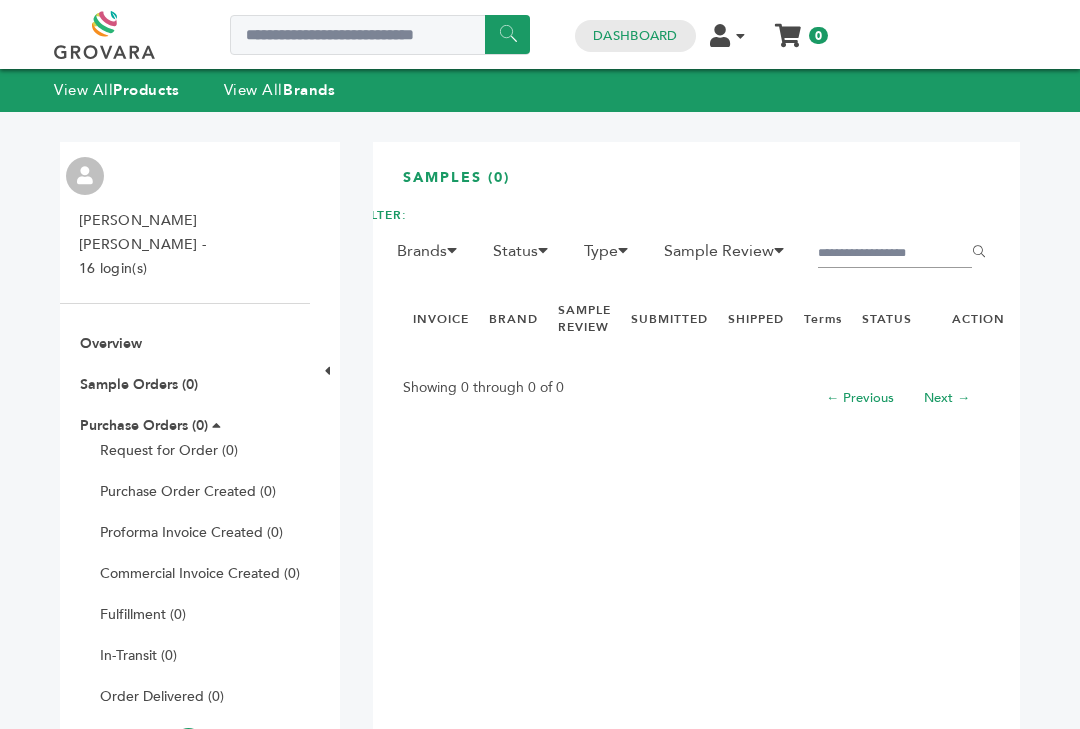 scroll, scrollTop: 0, scrollLeft: 0, axis: both 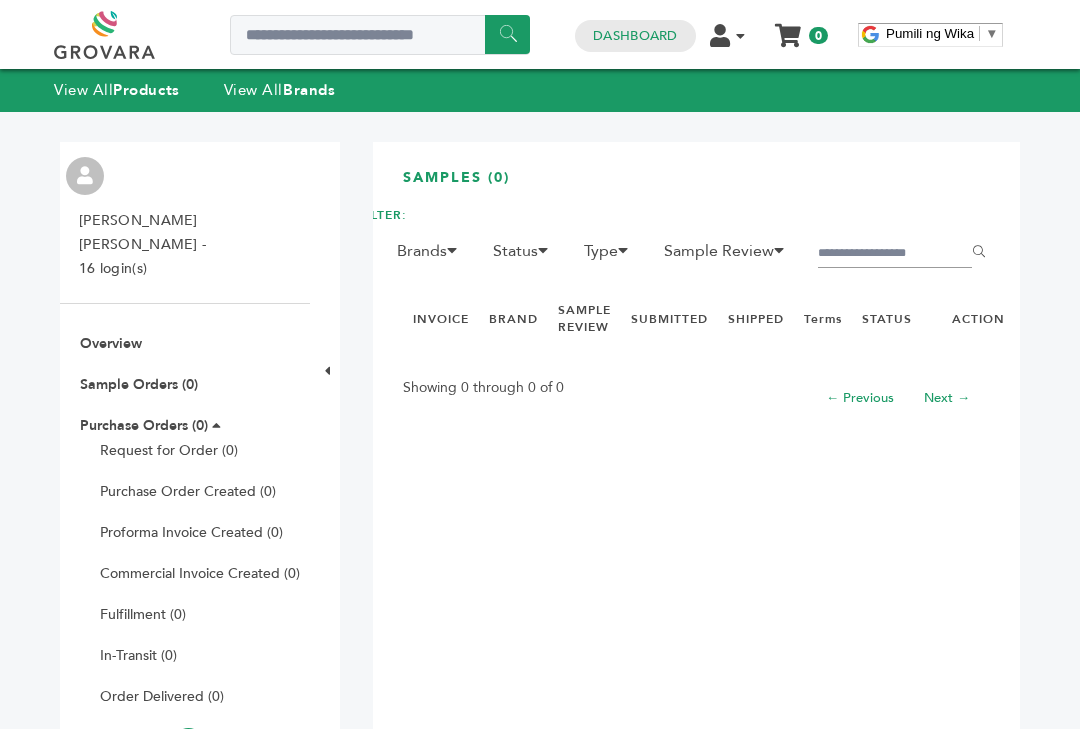 click on "View All  Brands" at bounding box center (280, 90) 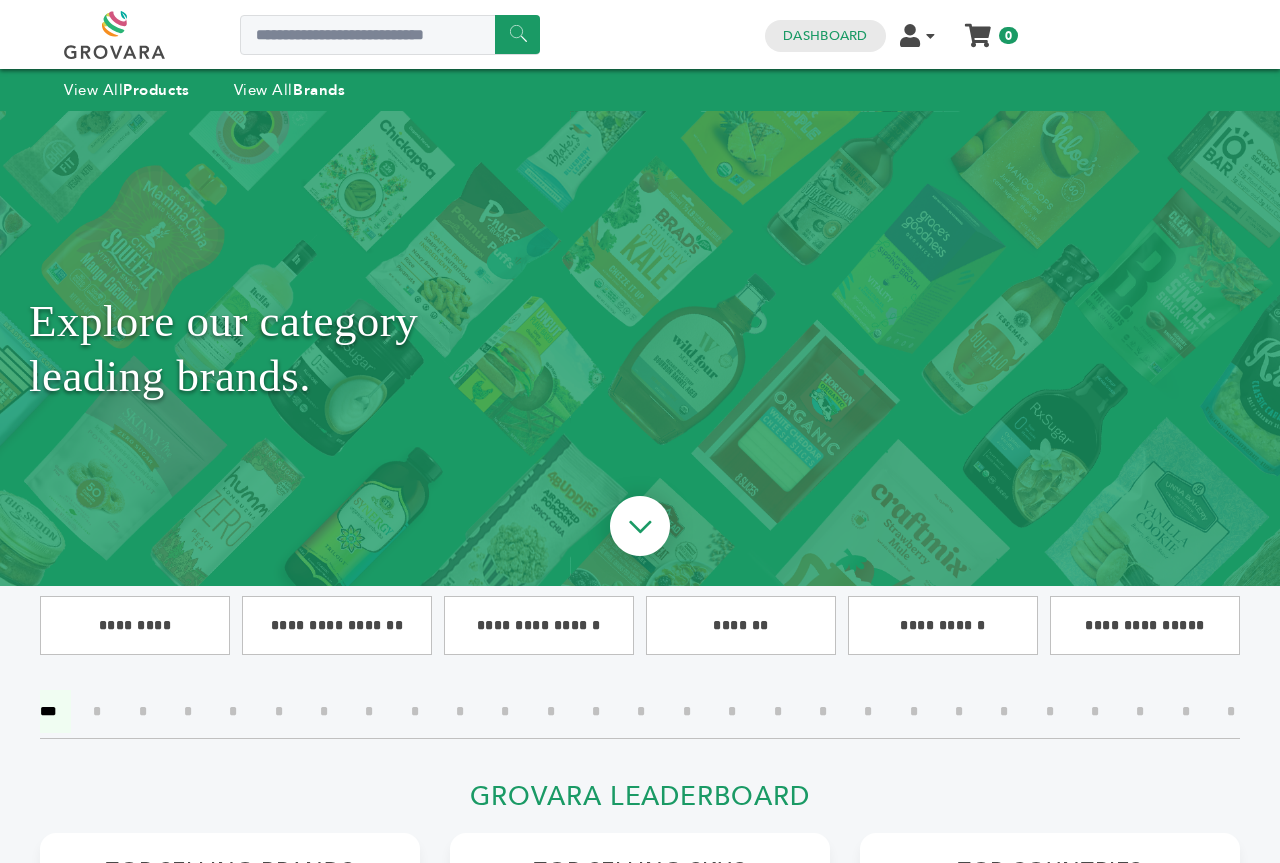 scroll, scrollTop: 15, scrollLeft: 0, axis: vertical 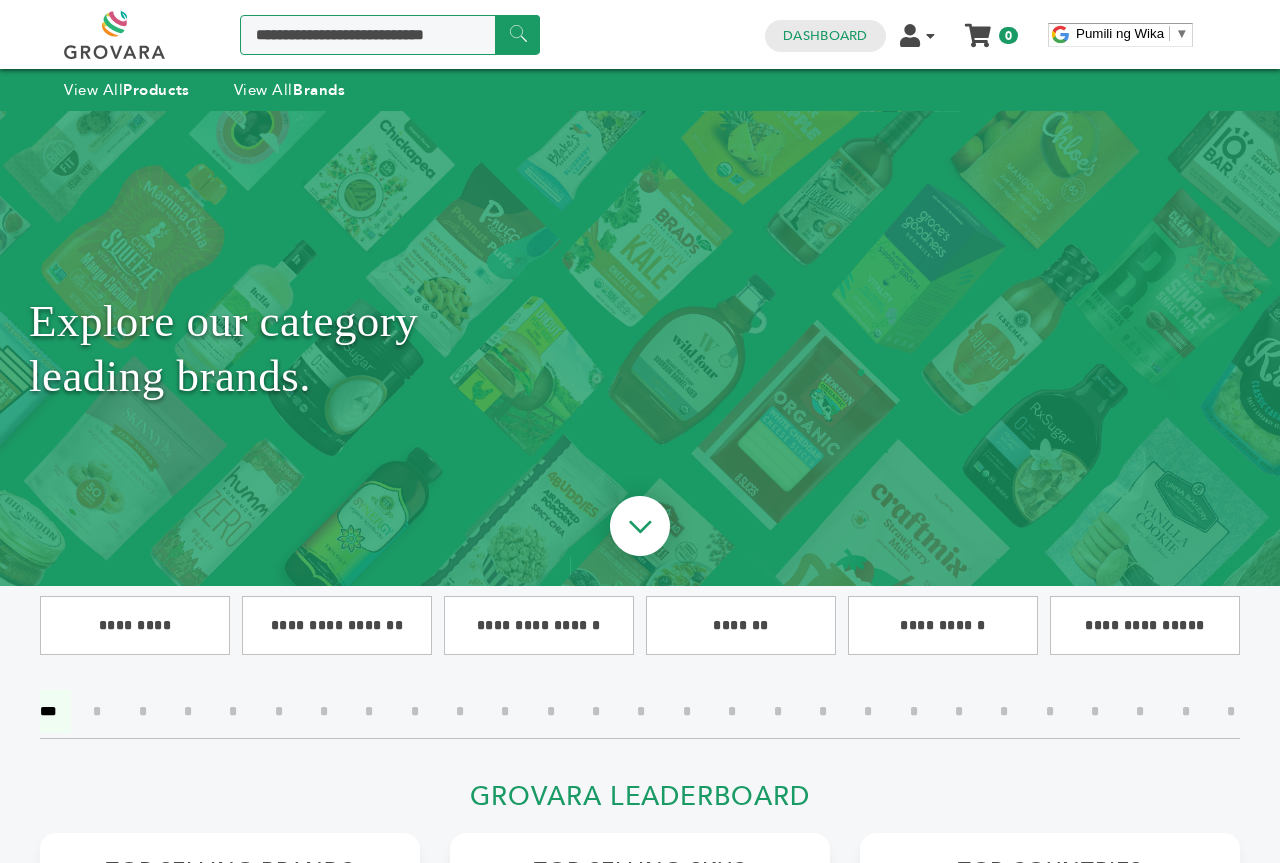 click at bounding box center [390, 35] 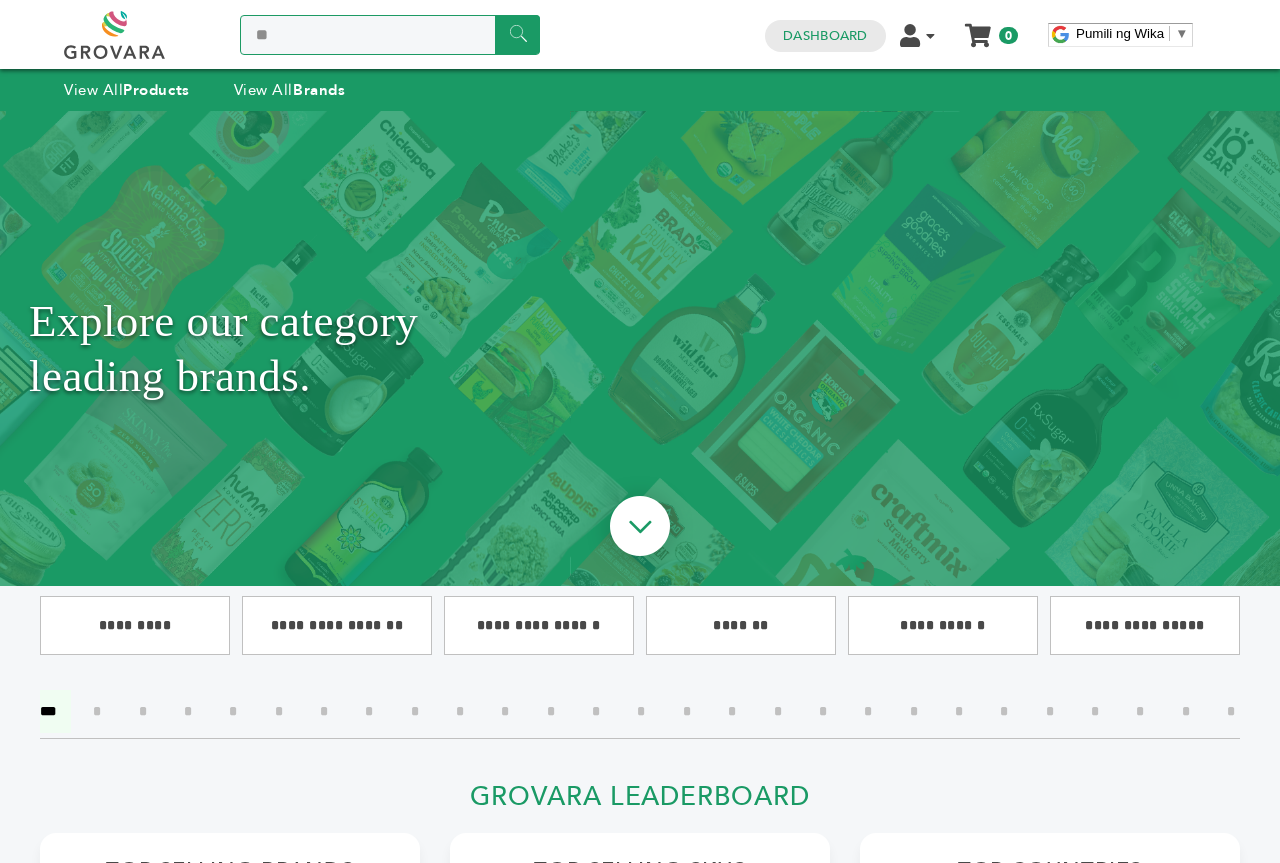 type on "*" 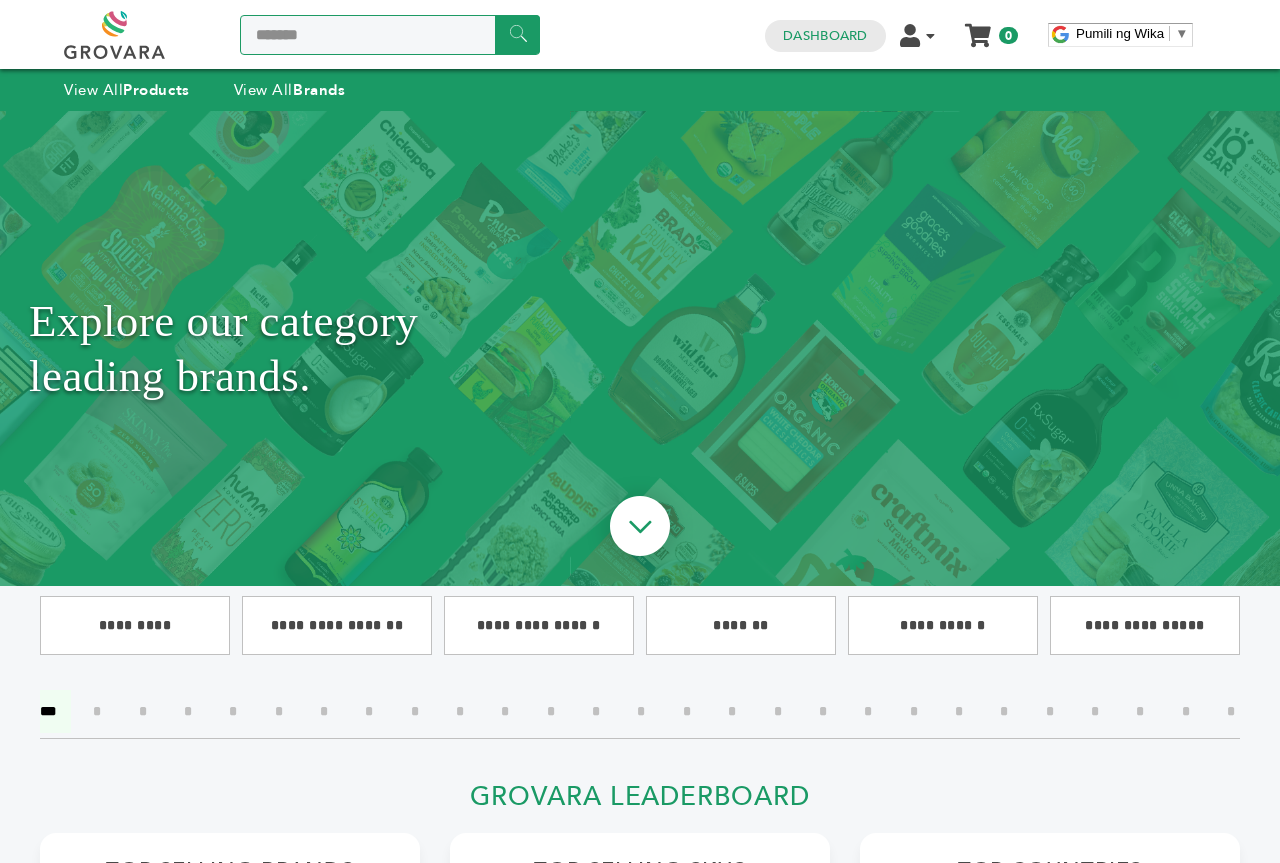 type on "*******" 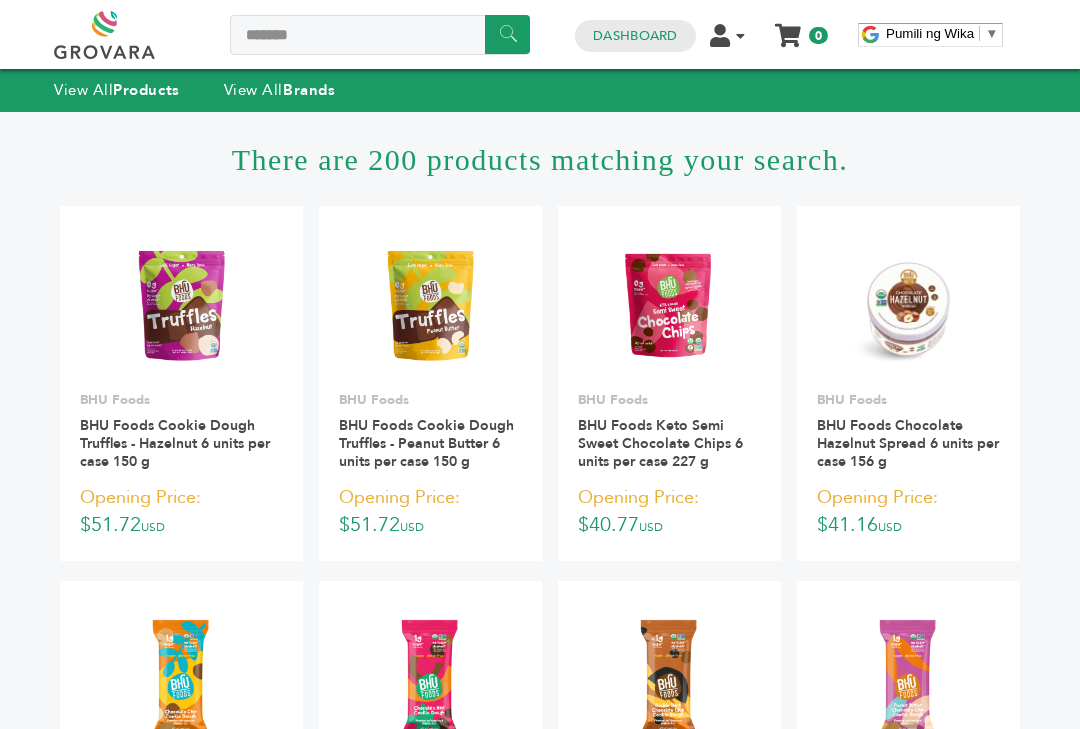 scroll, scrollTop: 0, scrollLeft: 0, axis: both 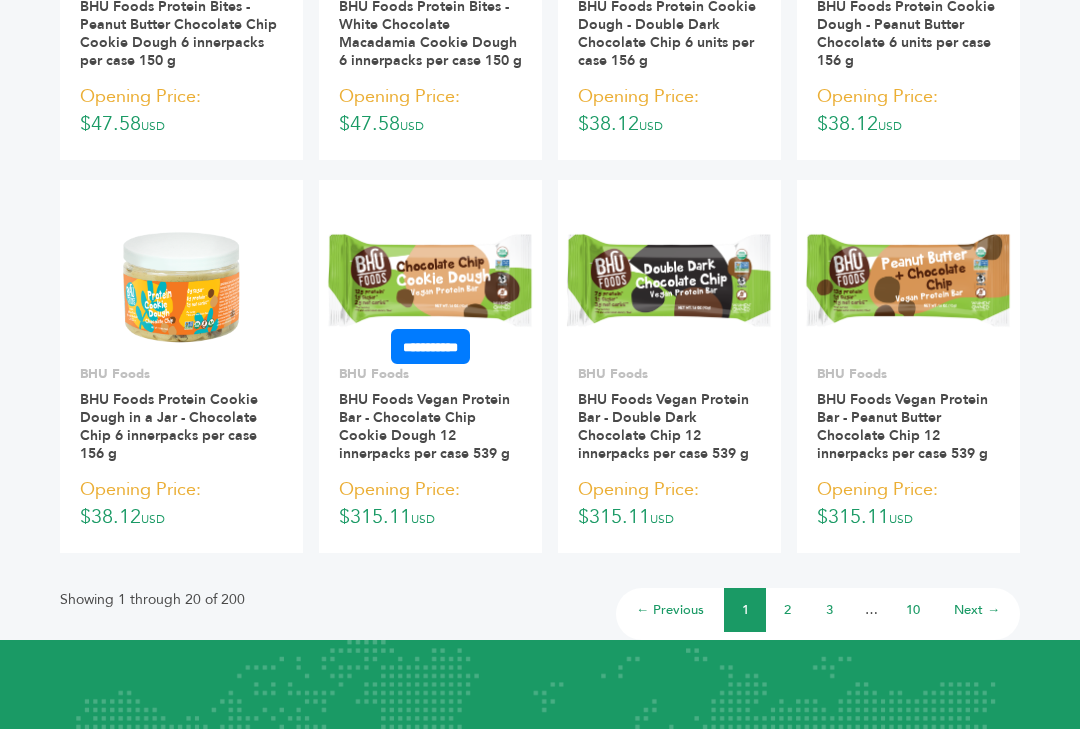 click at bounding box center (430, 280) 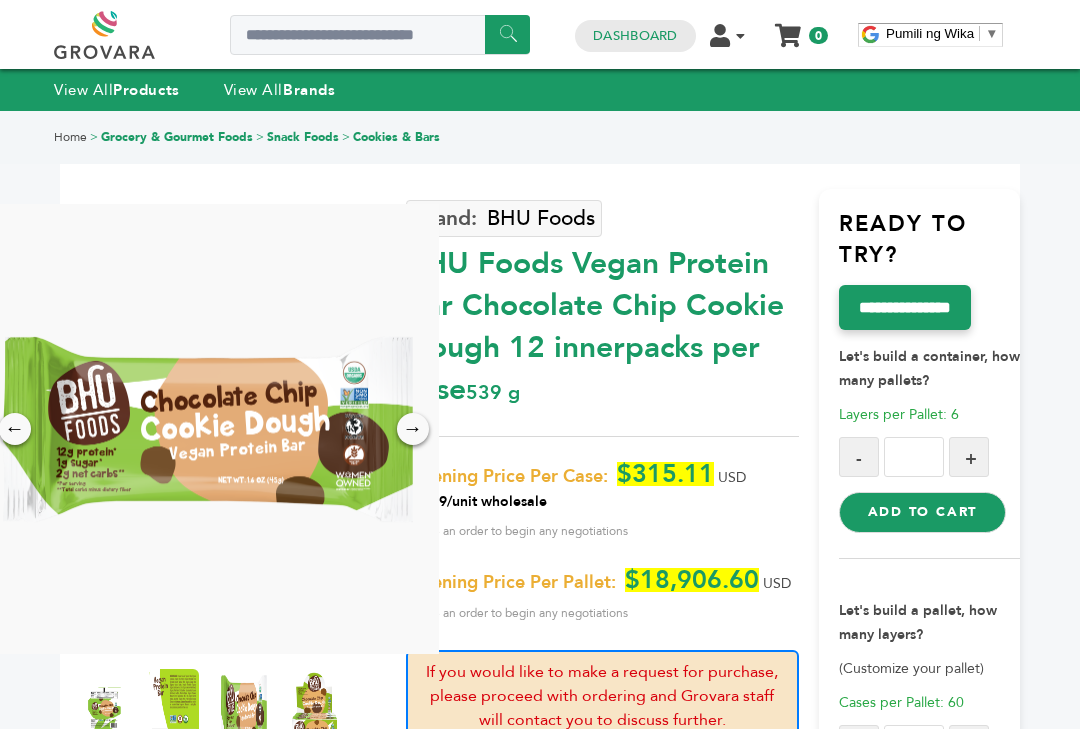 scroll, scrollTop: 0, scrollLeft: 0, axis: both 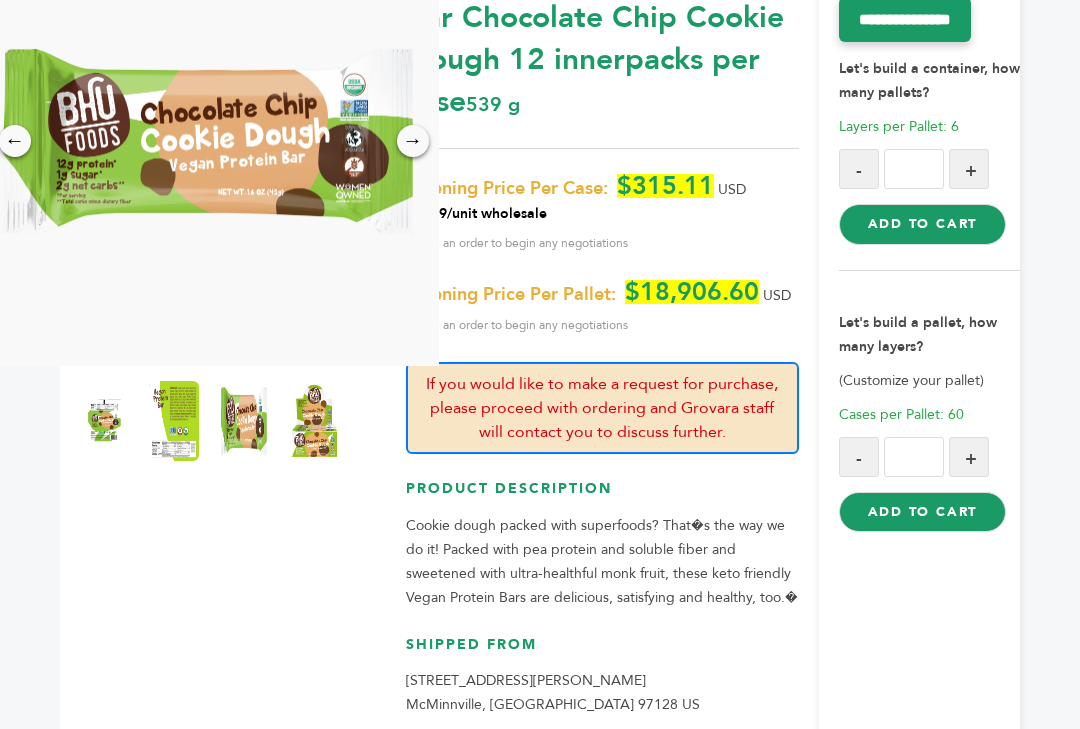 click on "-" at bounding box center [859, 457] 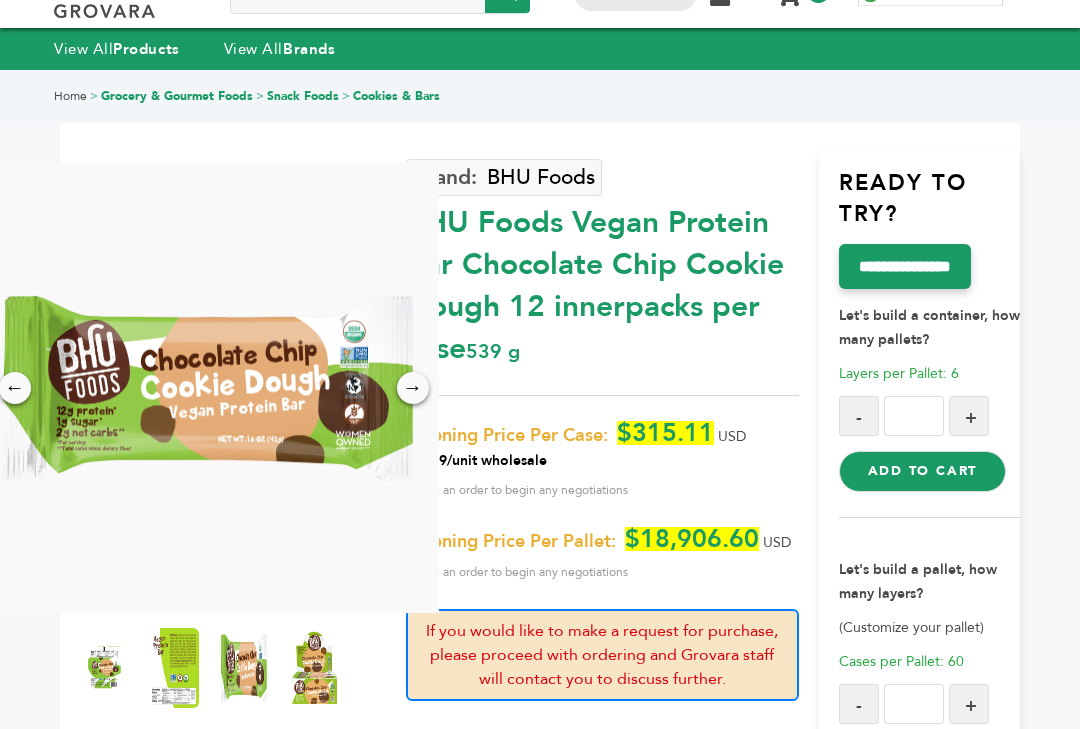 scroll, scrollTop: 39, scrollLeft: 0, axis: vertical 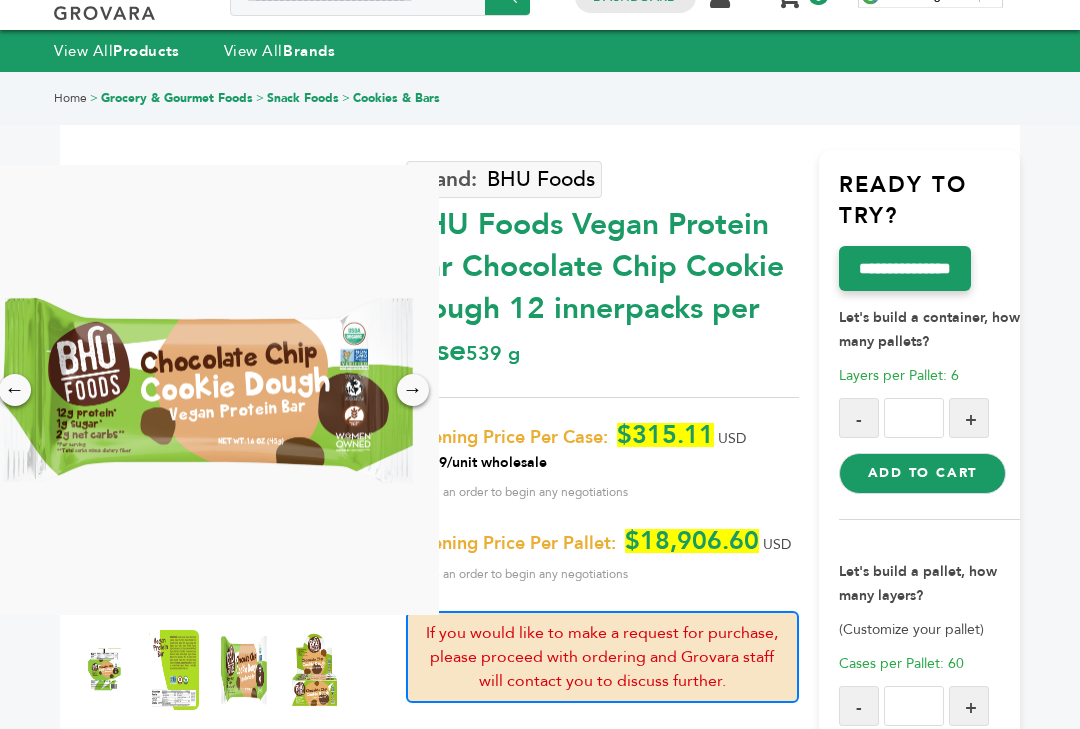 click on "-" at bounding box center [859, 418] 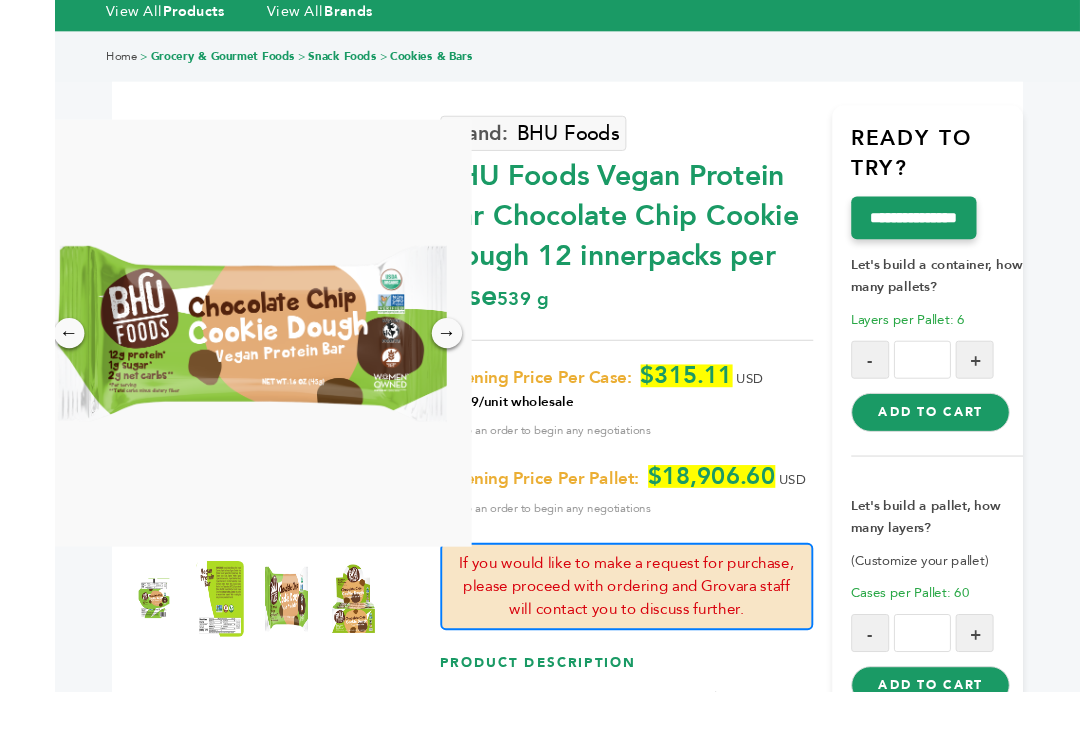 scroll, scrollTop: 135, scrollLeft: 0, axis: vertical 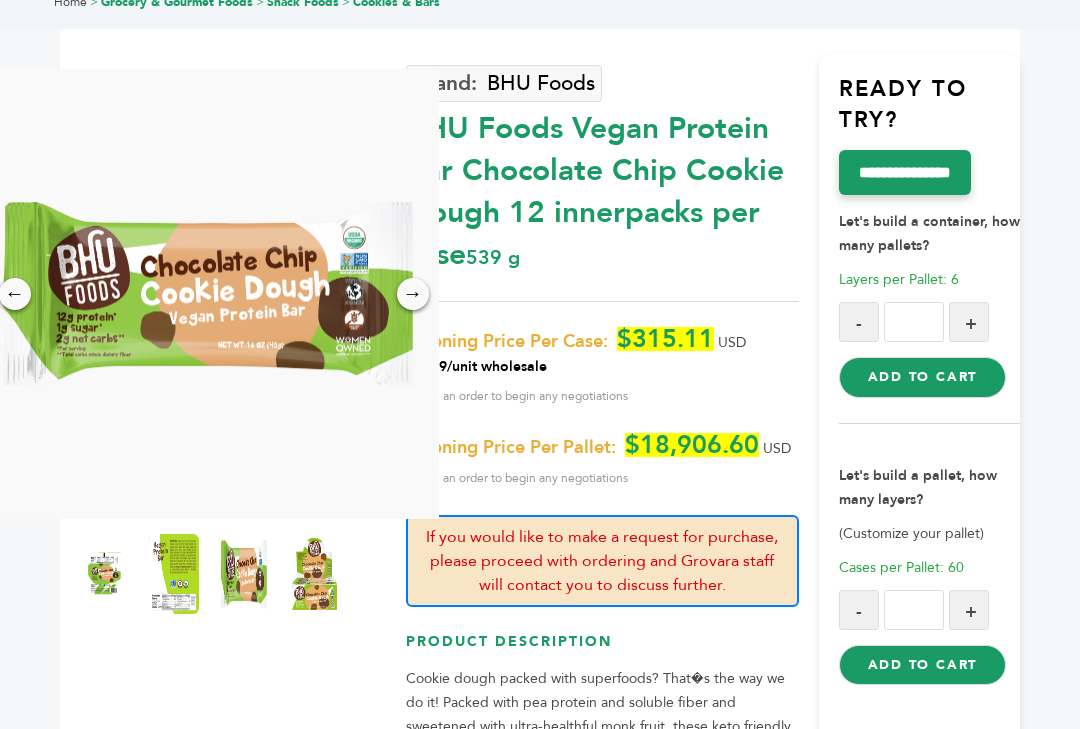 click on "←" at bounding box center [15, 294] 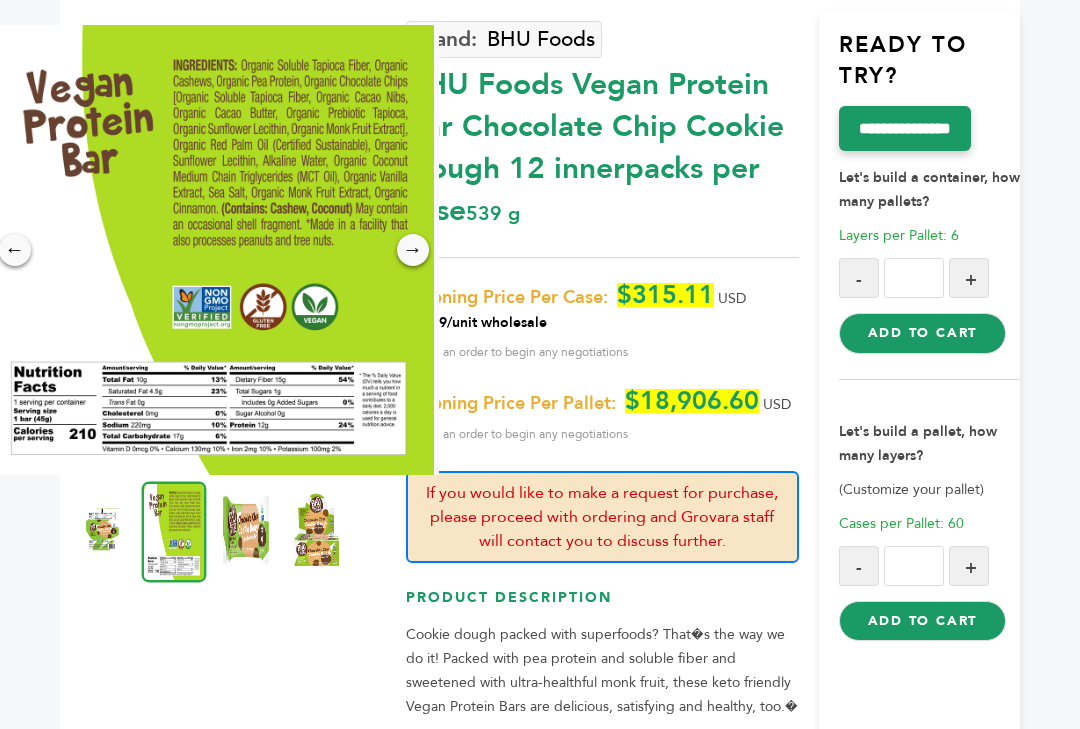 scroll, scrollTop: 179, scrollLeft: 0, axis: vertical 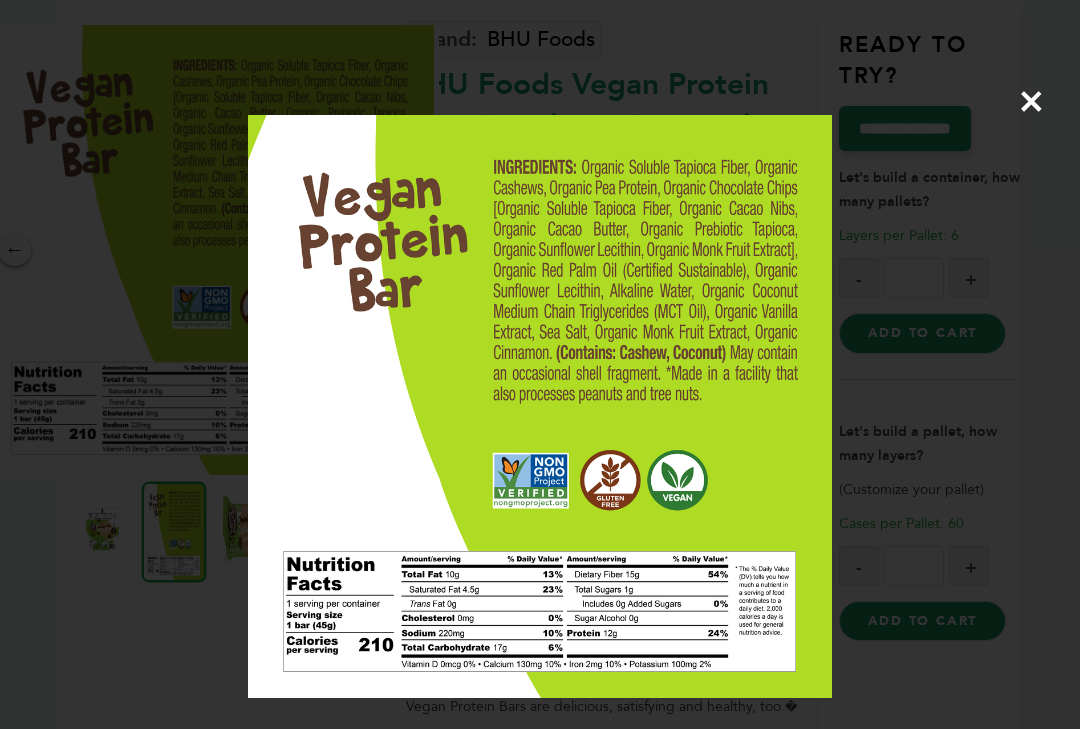 click on "×" at bounding box center (1031, 101) 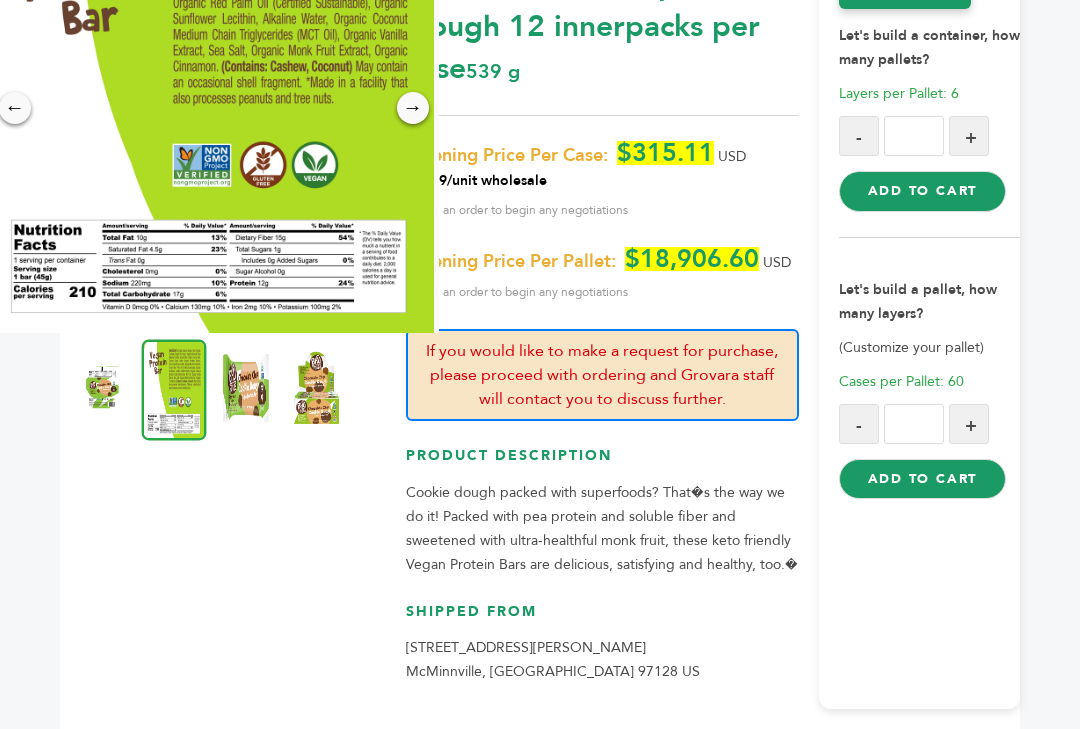 scroll, scrollTop: 661, scrollLeft: 0, axis: vertical 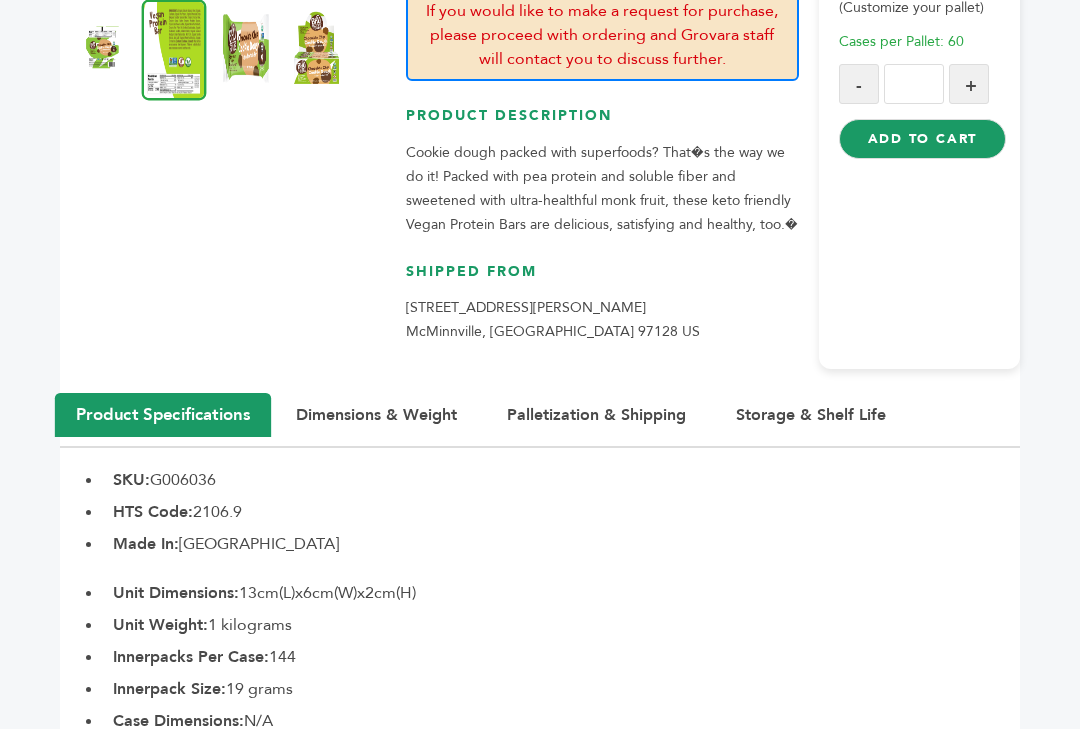 click on "Dimensions & Weight" at bounding box center (376, 415) 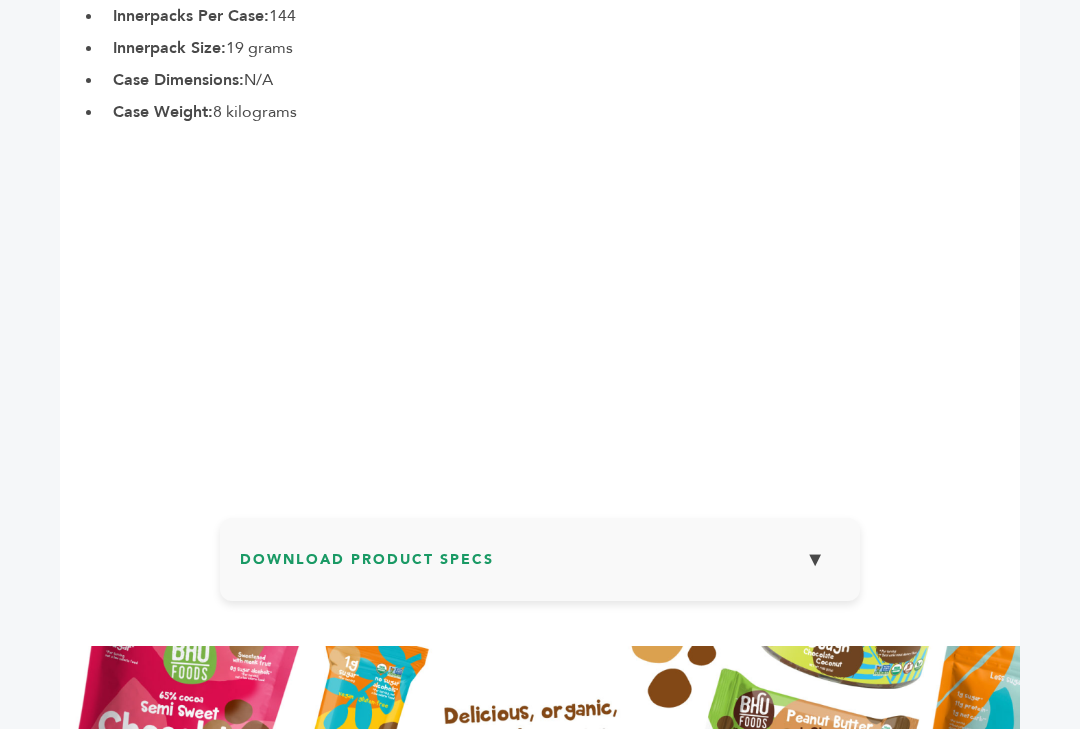 scroll, scrollTop: 1452, scrollLeft: 0, axis: vertical 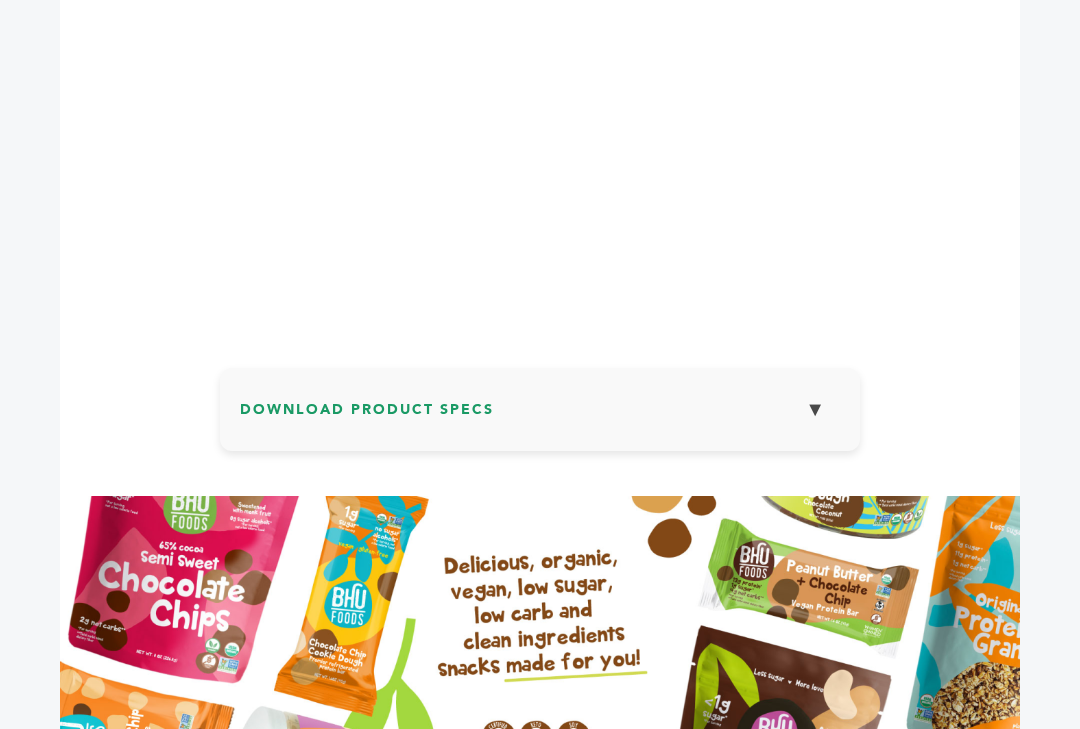 click on "Download Product Specs
▼" at bounding box center (540, 417) 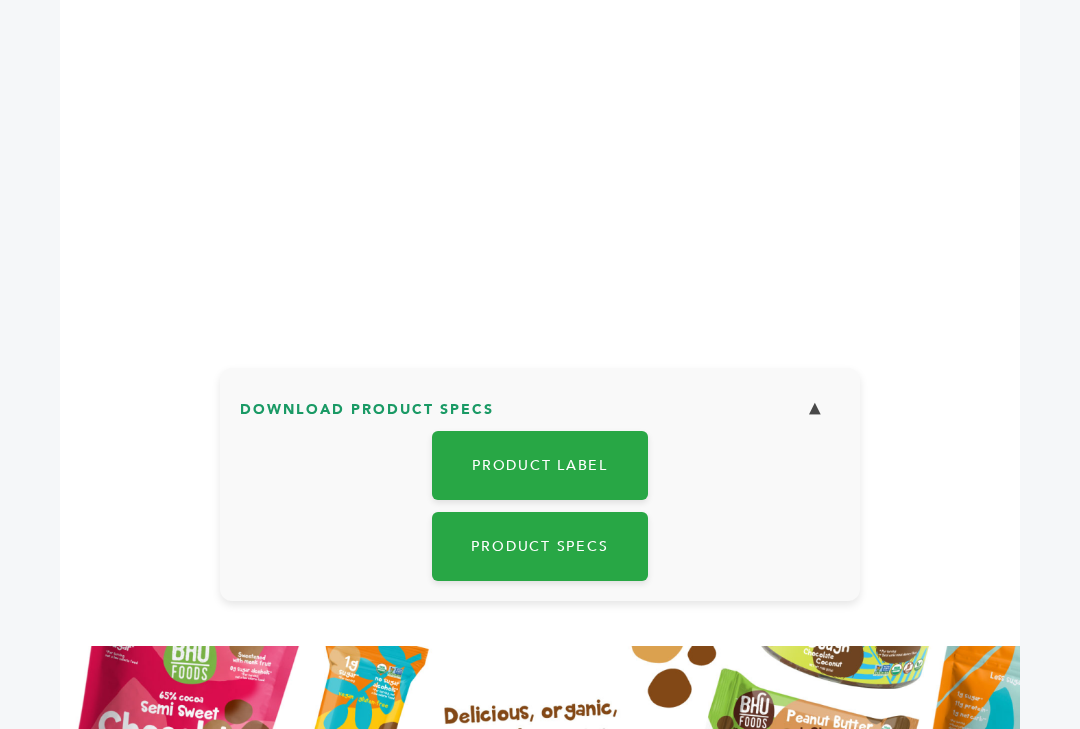 click on "Product Label" at bounding box center (540, 465) 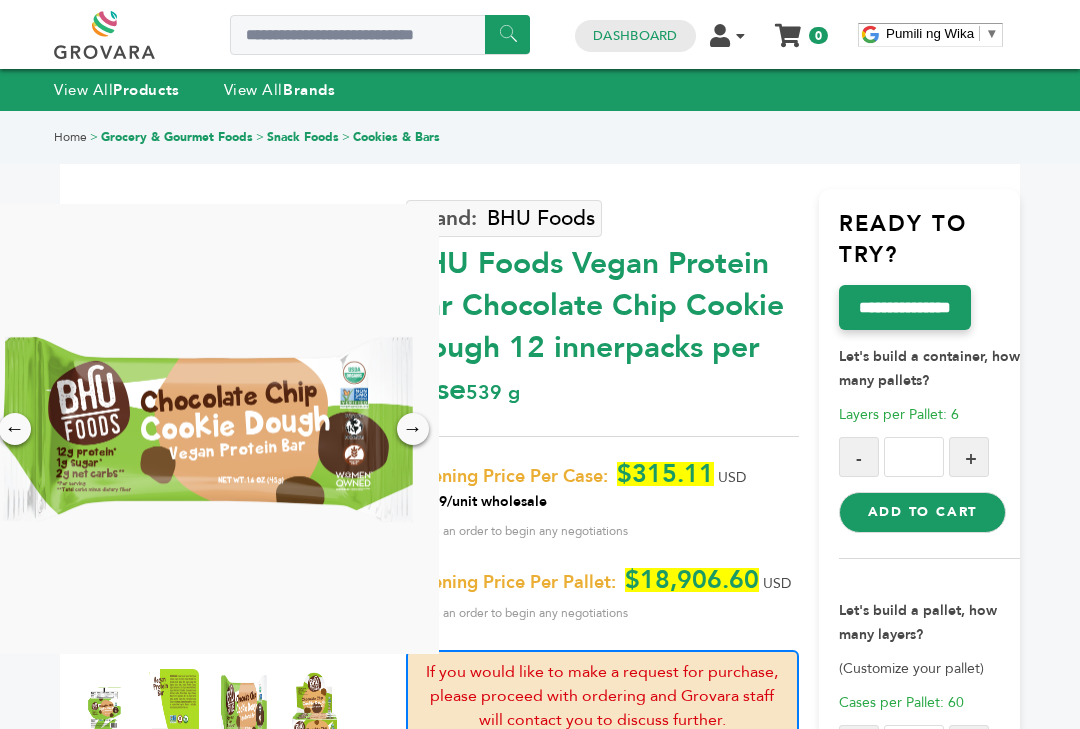 scroll, scrollTop: 1489, scrollLeft: 0, axis: vertical 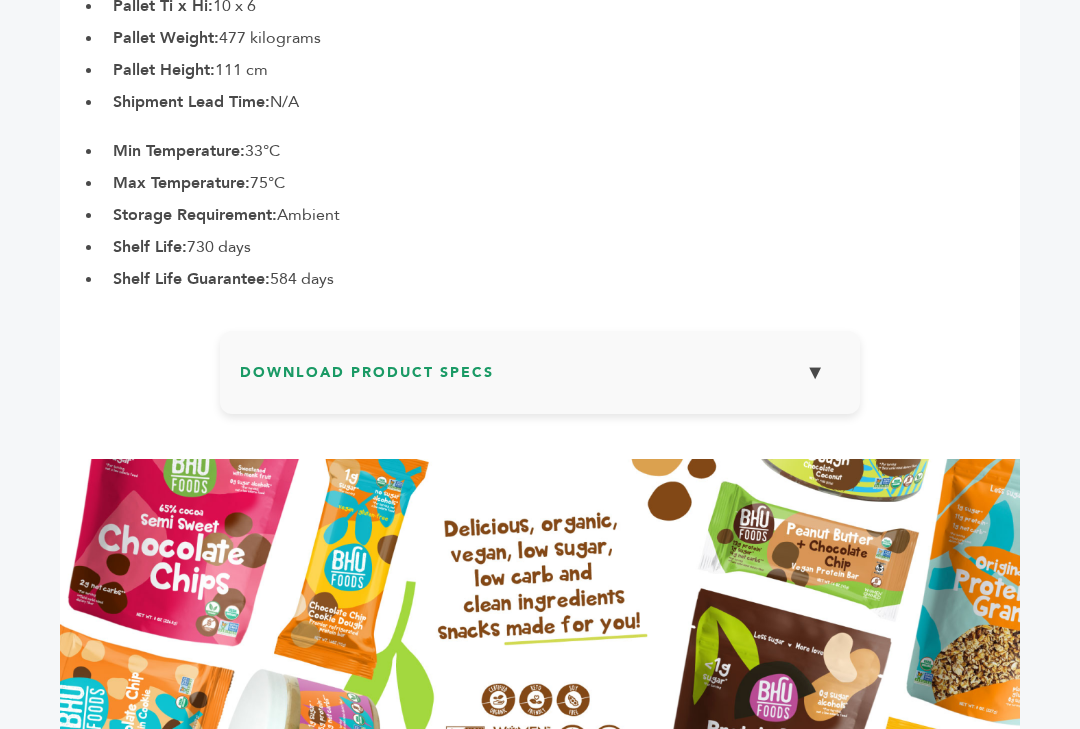 click on "Hello! Grovara is best viewed on a desktop monitor.
Home                              >
Grocery & Gourmet Foods                                          >
Snack Foods                                          >
Cookies & Bars
← →
×
539 g    -" at bounding box center (540, -303) 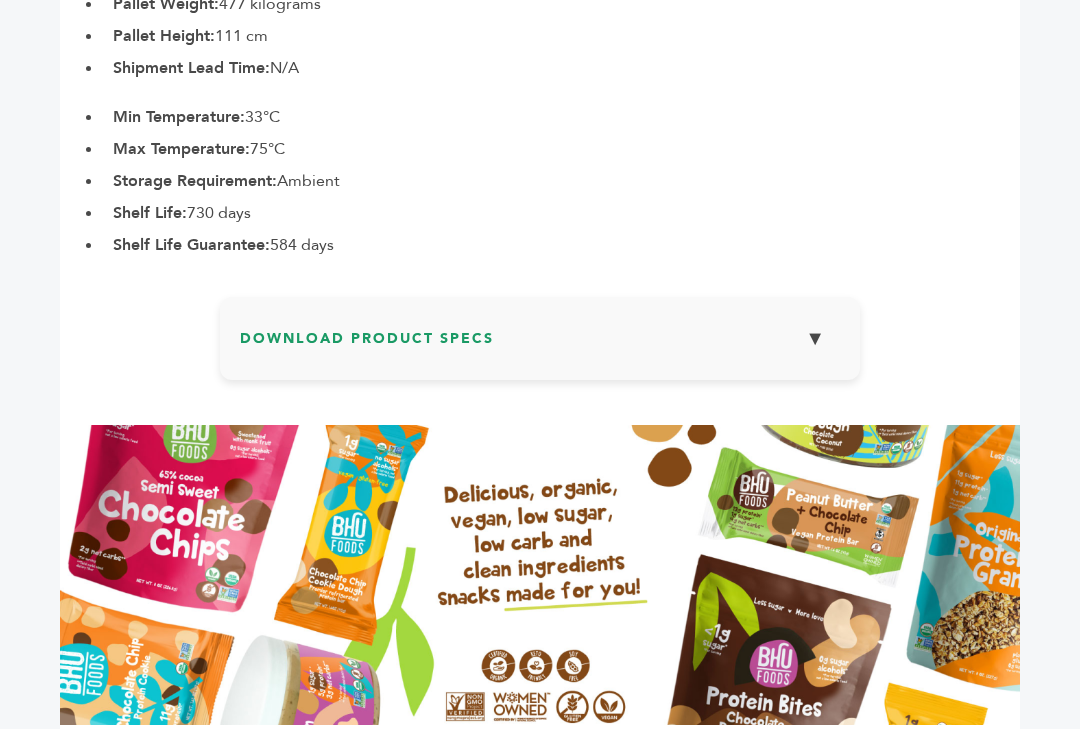 scroll, scrollTop: 1521, scrollLeft: 0, axis: vertical 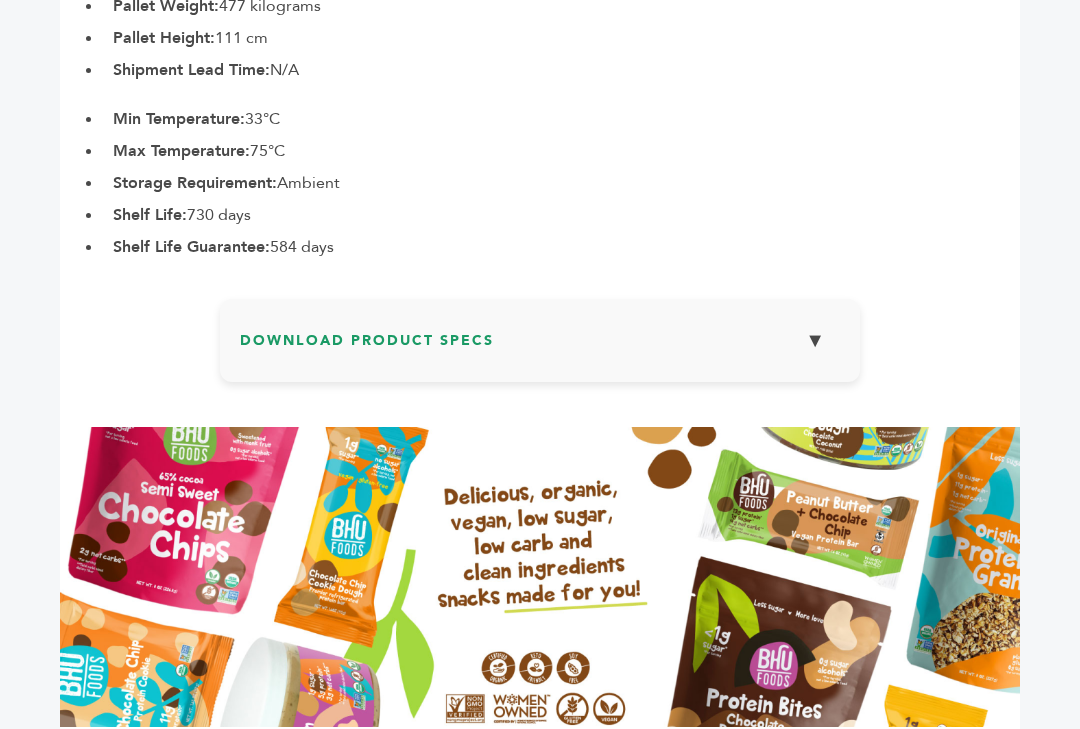 click on "▼" at bounding box center [815, 340] 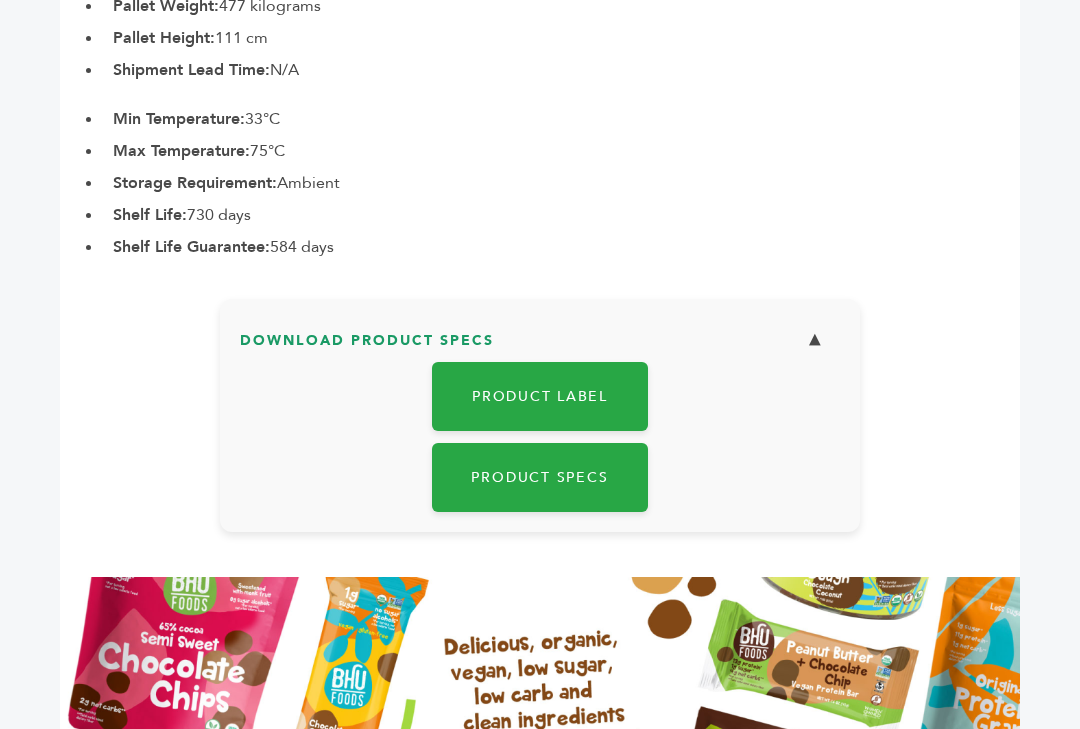 click on "Product Specs" at bounding box center [540, 477] 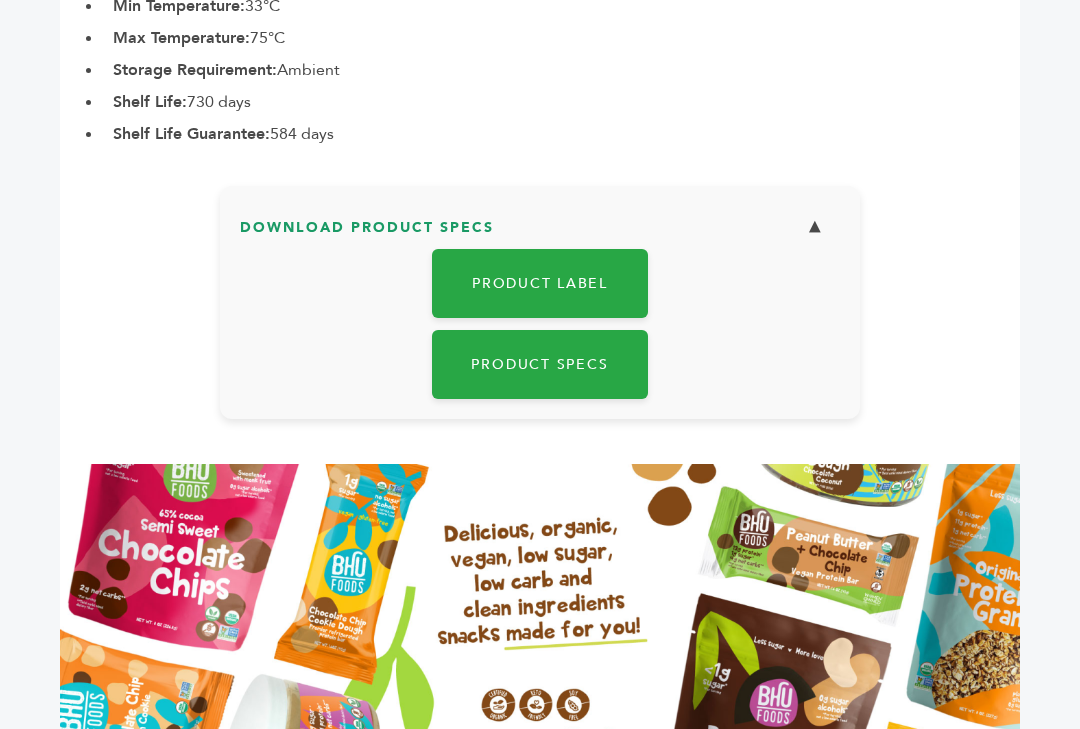 scroll, scrollTop: 1604, scrollLeft: 0, axis: vertical 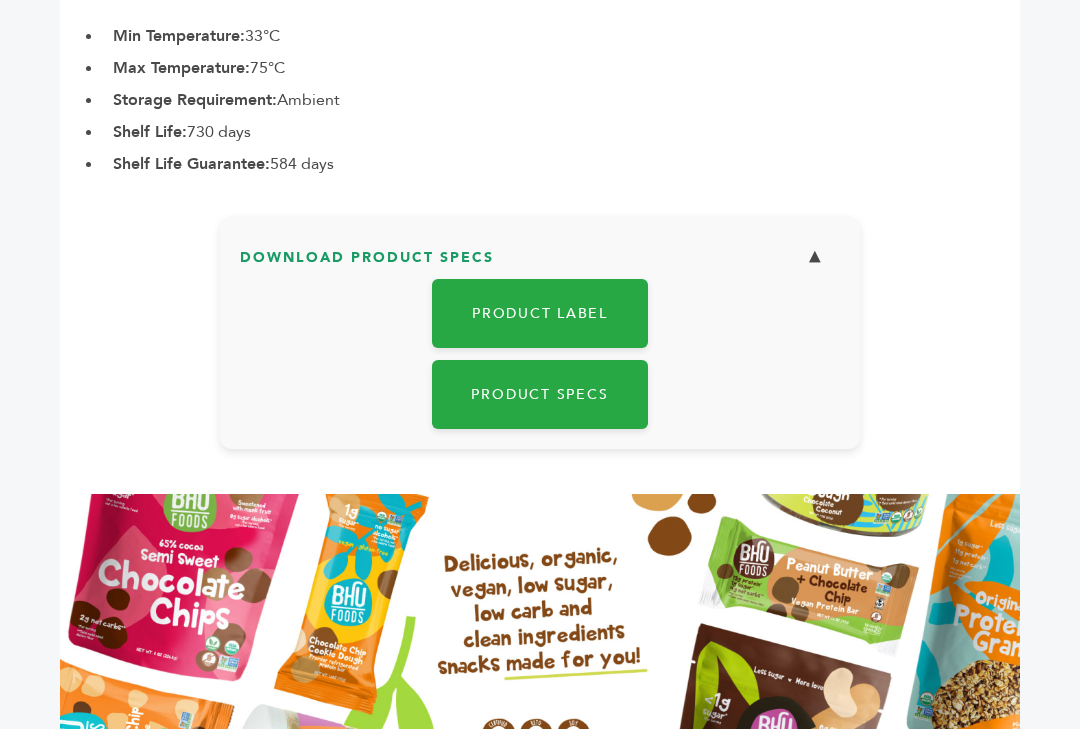 click on "Product Specs" at bounding box center (540, 394) 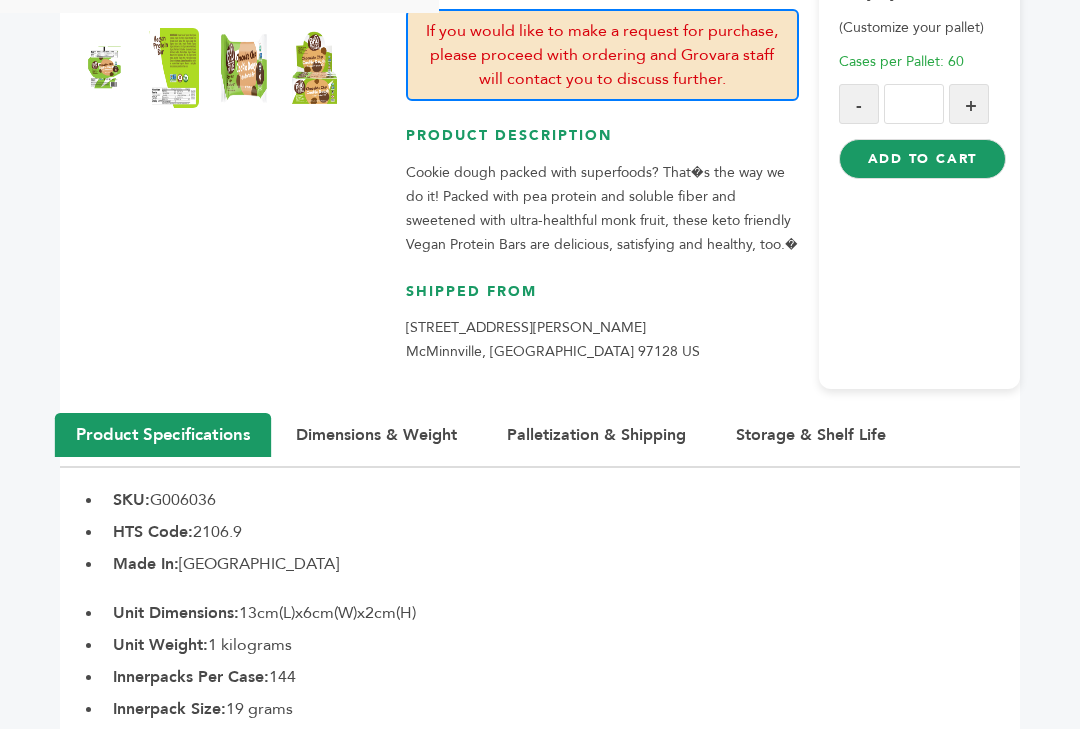 scroll, scrollTop: 635, scrollLeft: 0, axis: vertical 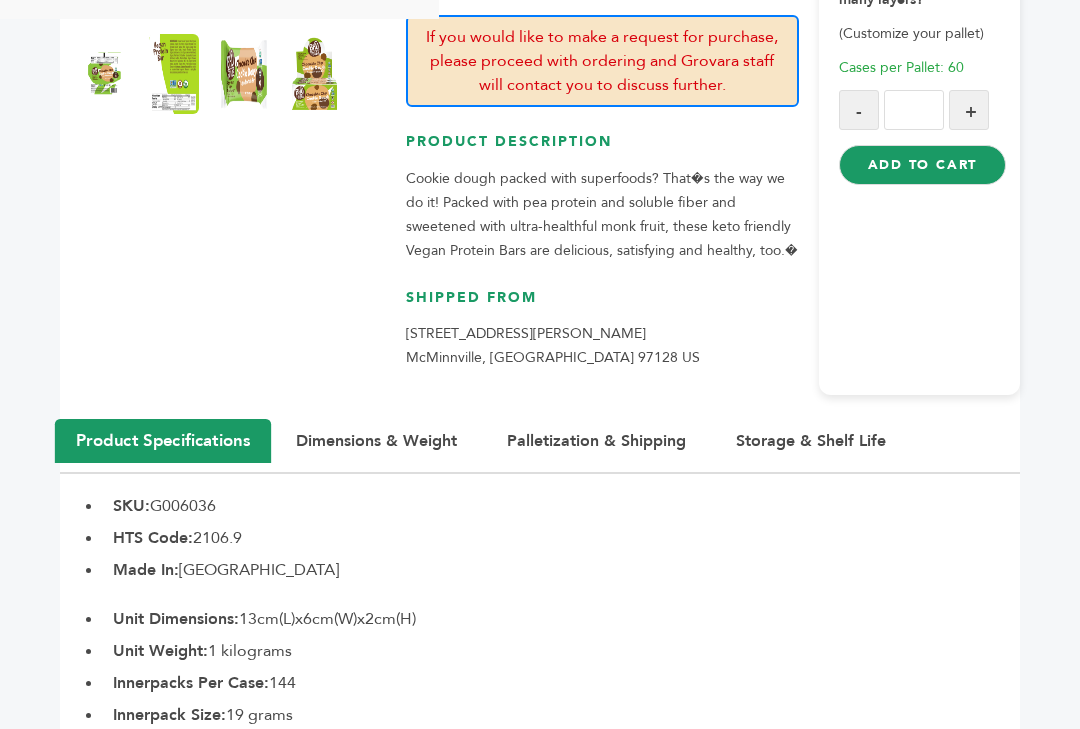 click on "Palletization & Shipping" at bounding box center (596, 441) 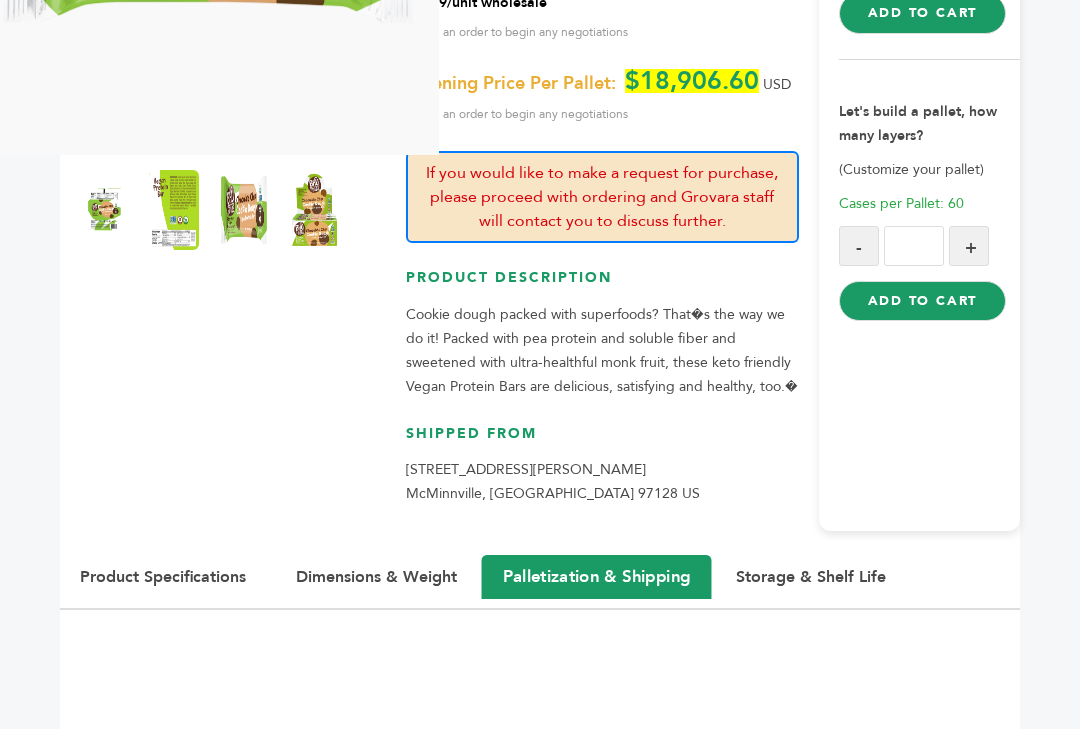 scroll, scrollTop: 565, scrollLeft: 0, axis: vertical 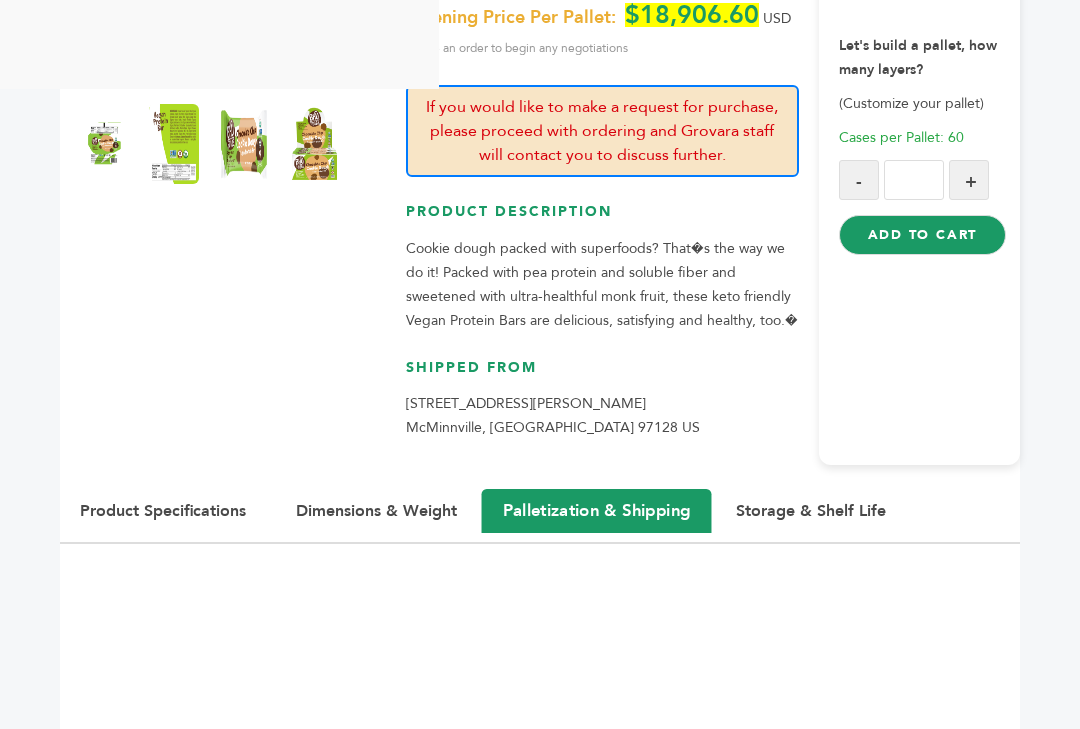 click on "Dimensions & Weight" at bounding box center (376, 511) 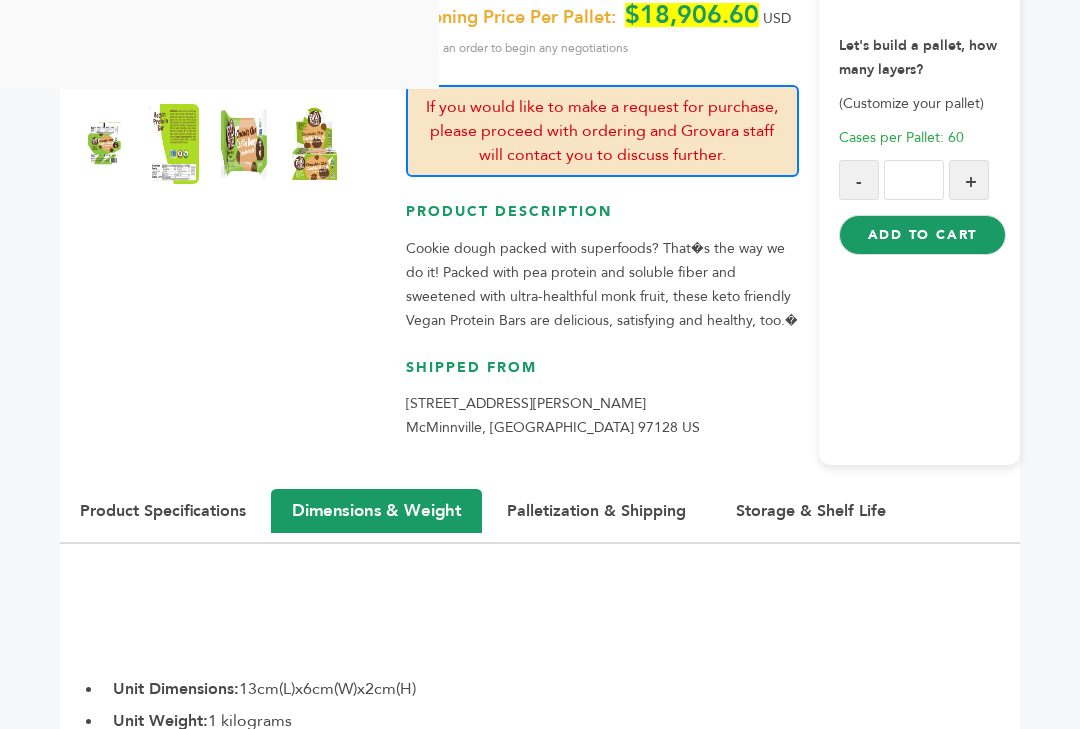 click on "Palletization & Shipping" at bounding box center [596, 511] 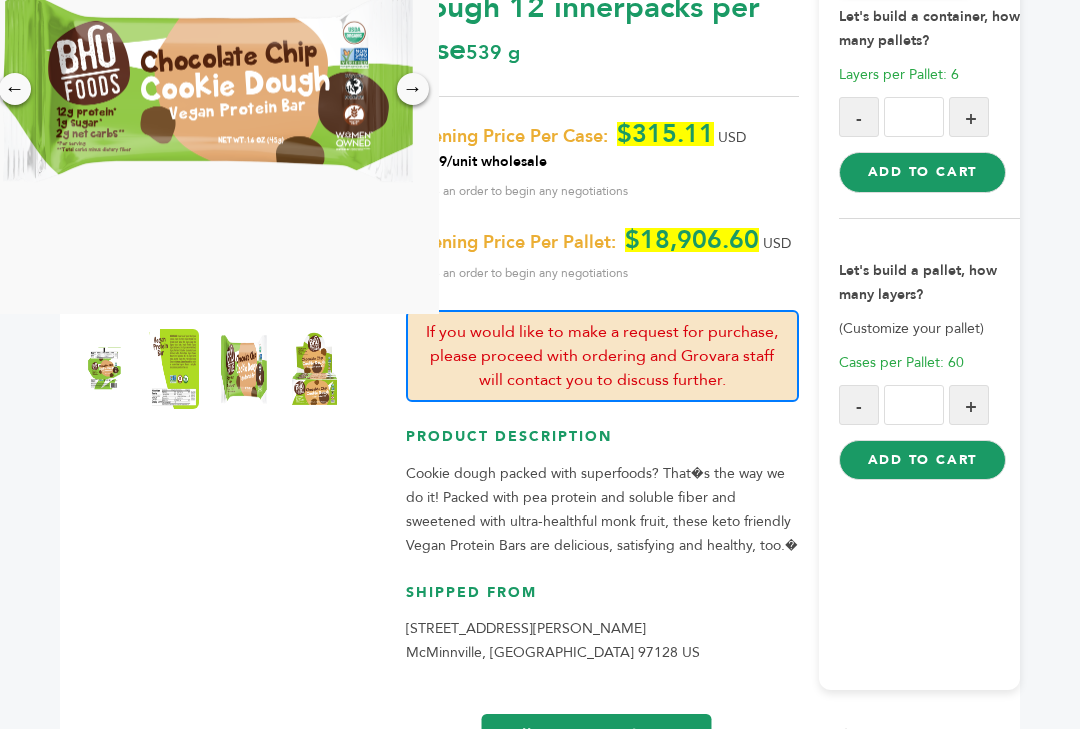 scroll, scrollTop: 338, scrollLeft: 0, axis: vertical 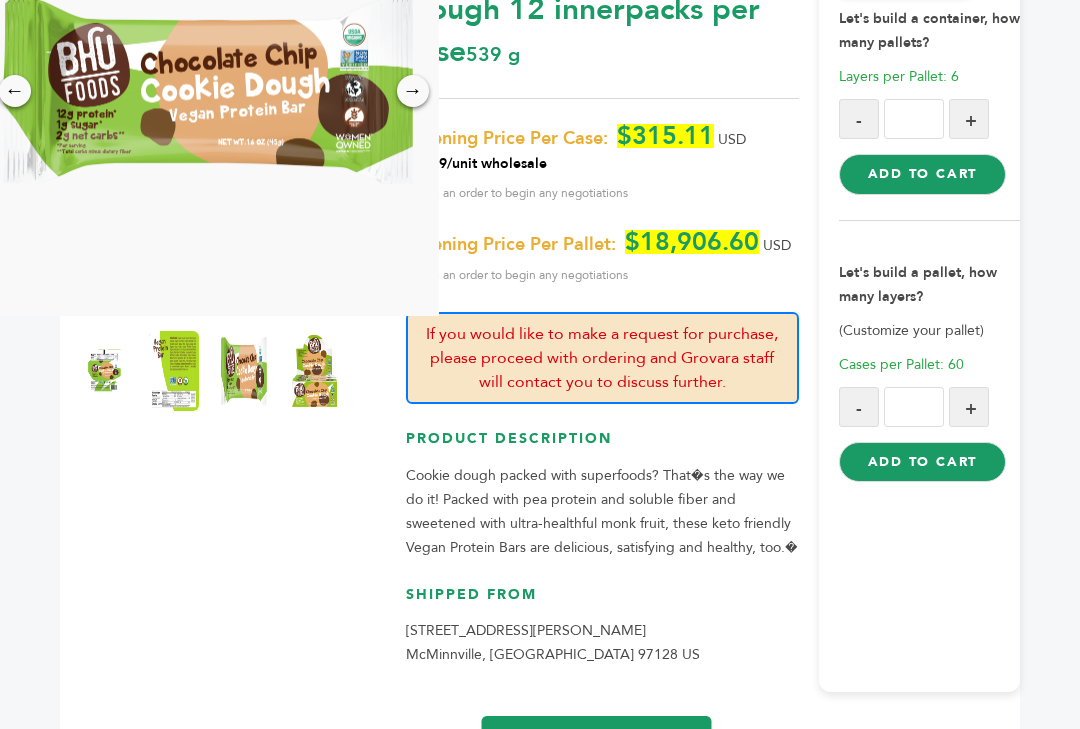 click on "$315.11" at bounding box center [665, 136] 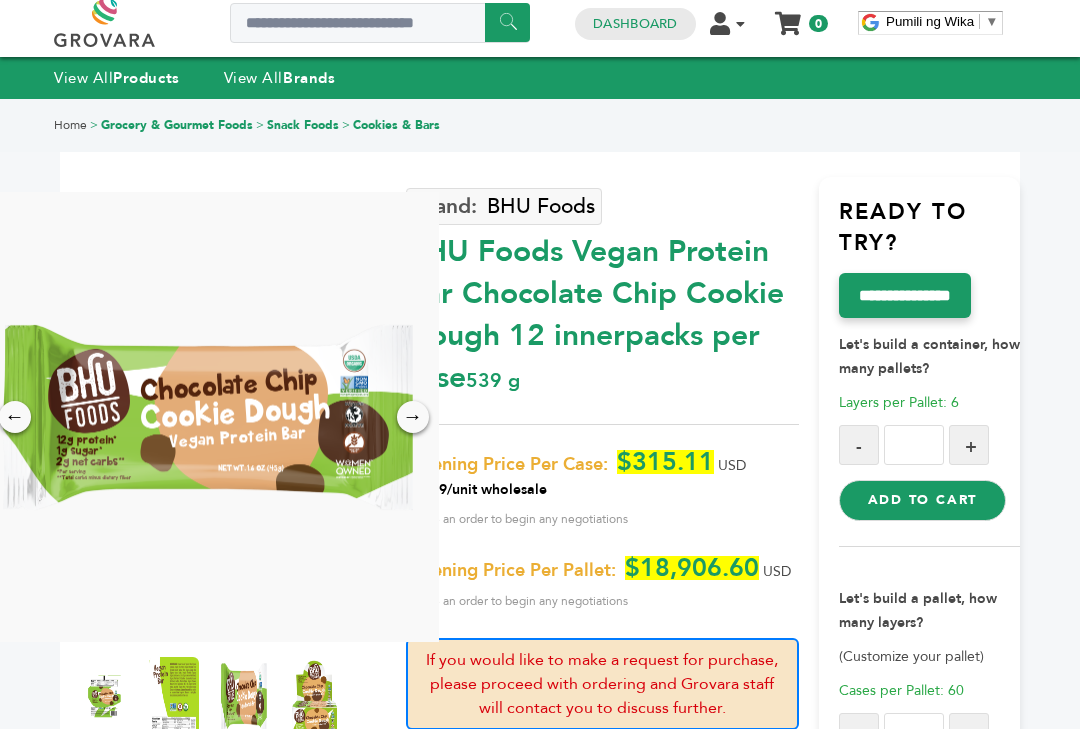 scroll, scrollTop: 0, scrollLeft: 0, axis: both 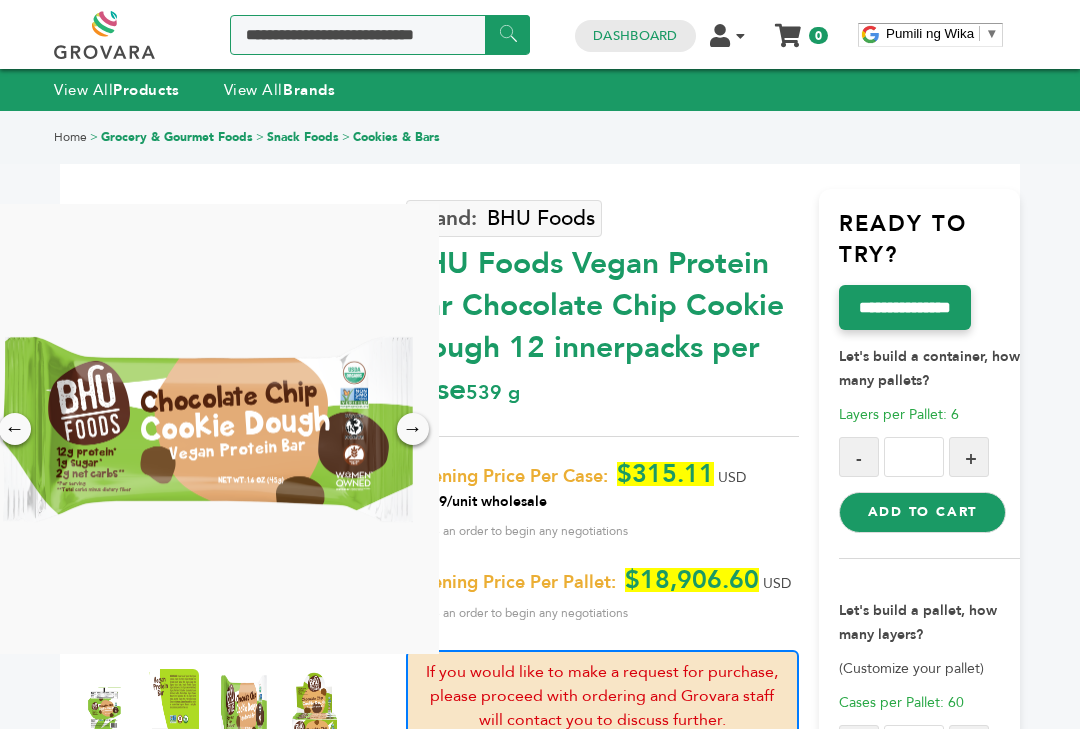 click at bounding box center (380, 35) 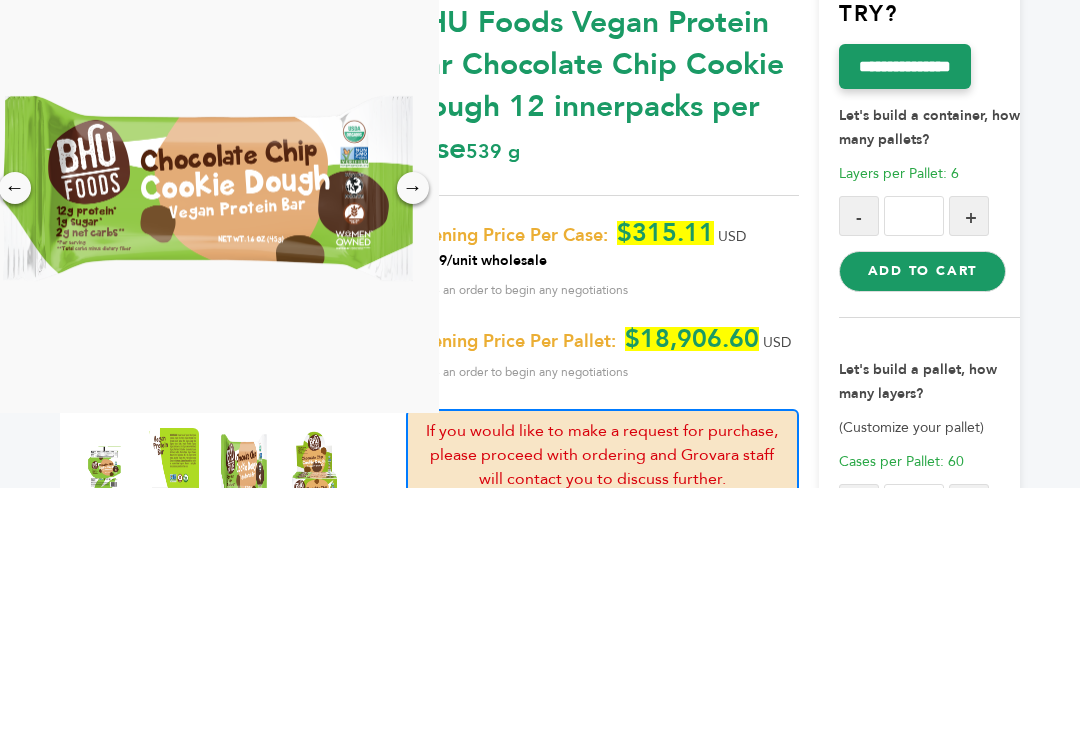 click at bounding box center (209, 429) 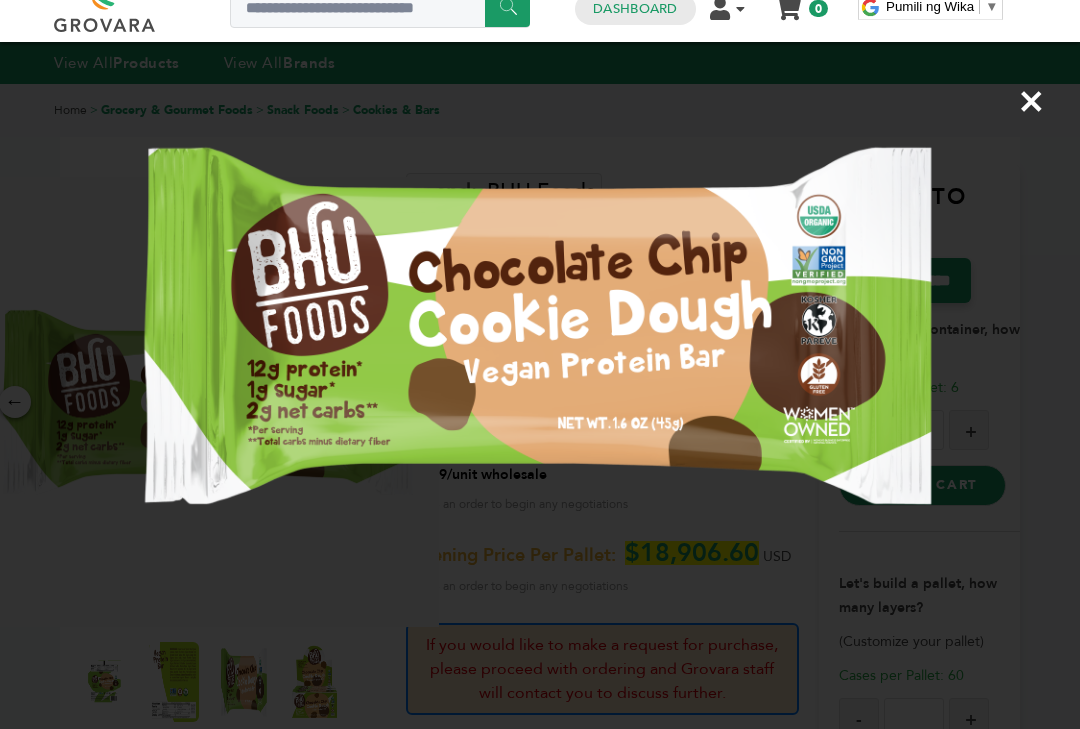 scroll, scrollTop: 0, scrollLeft: 0, axis: both 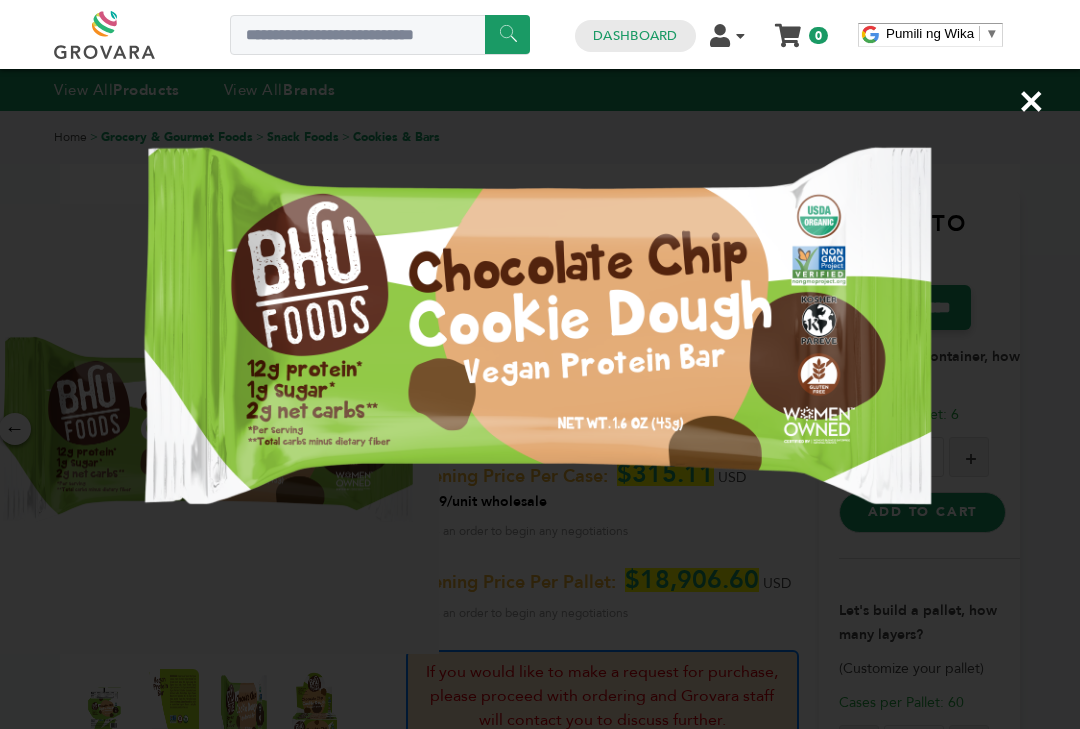 click on "×" at bounding box center [1031, 101] 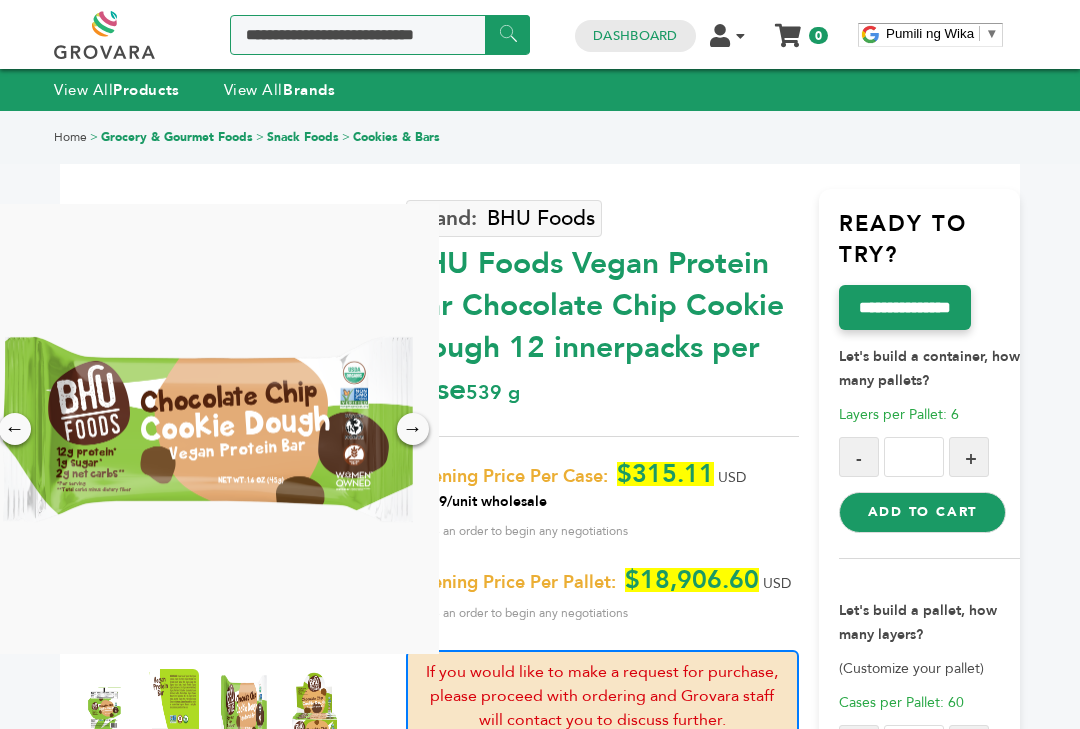 click at bounding box center (380, 35) 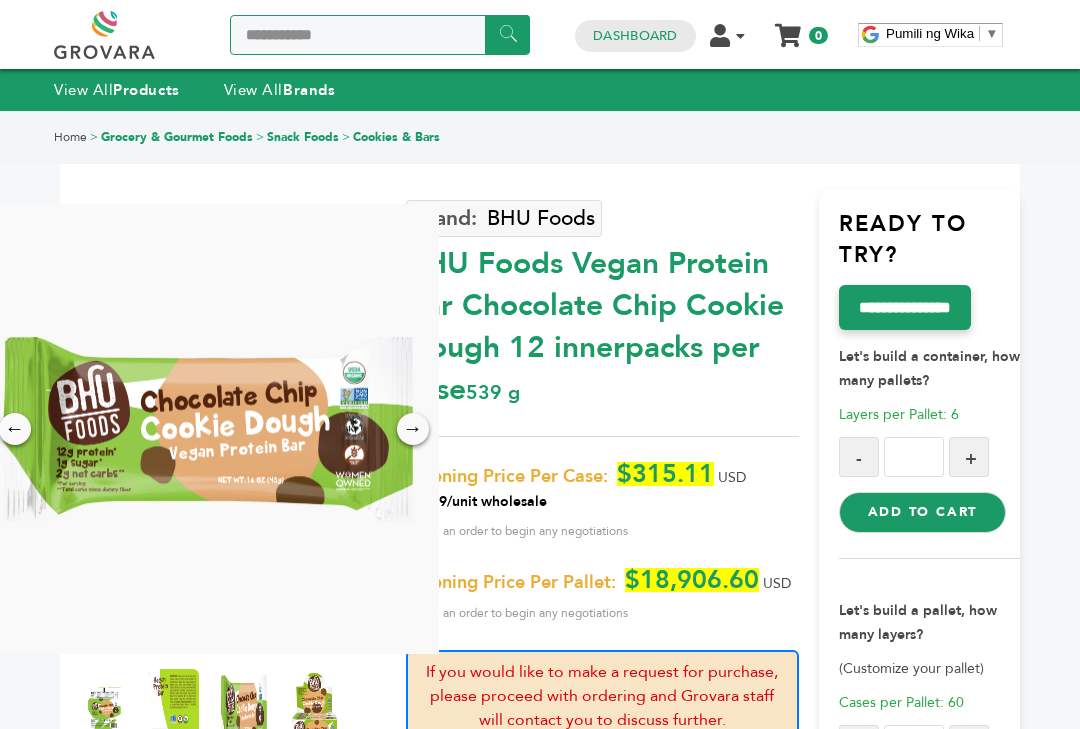 type on "**********" 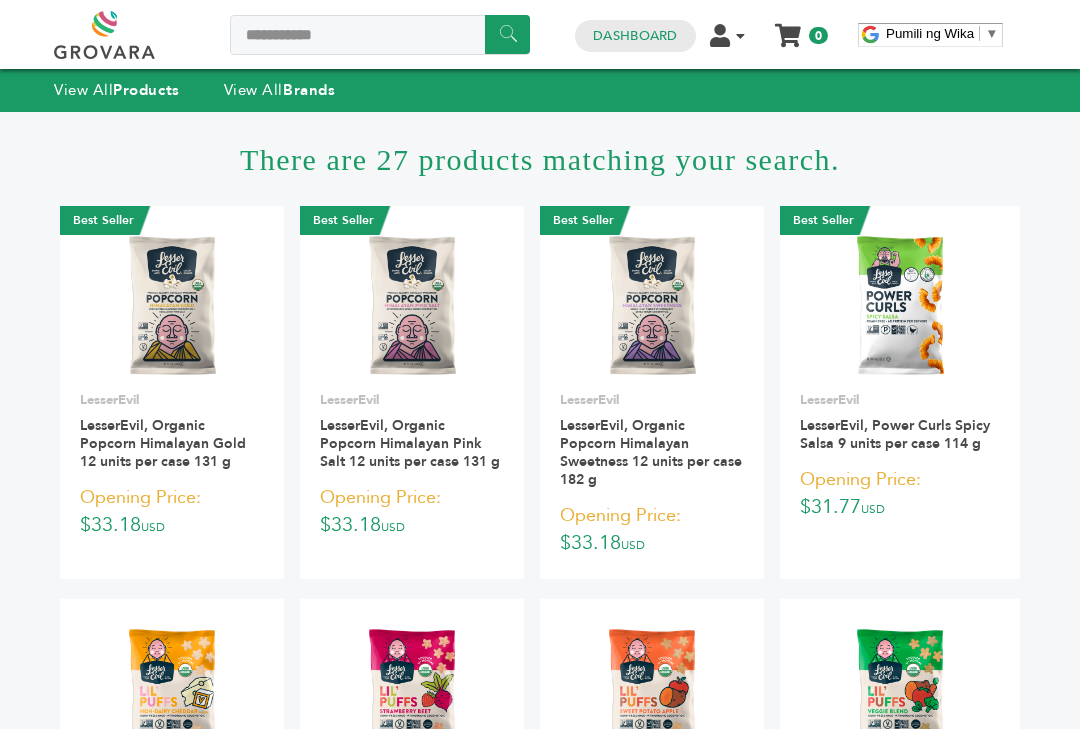 scroll, scrollTop: 0, scrollLeft: 0, axis: both 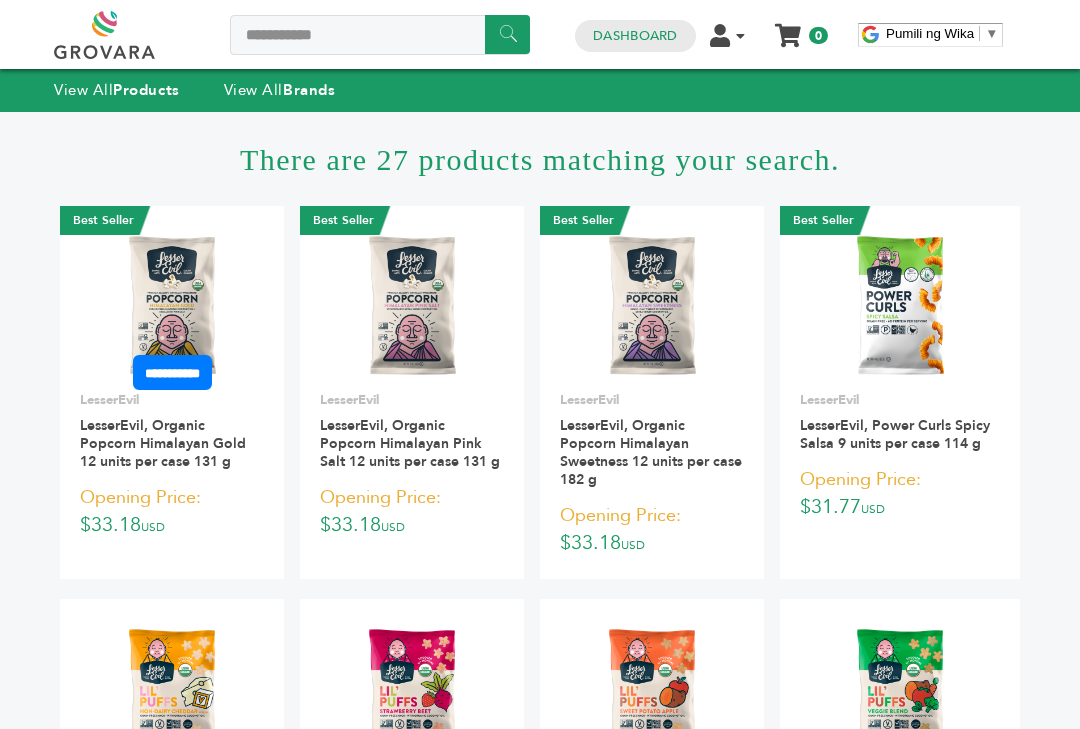 click at bounding box center [172, 305] 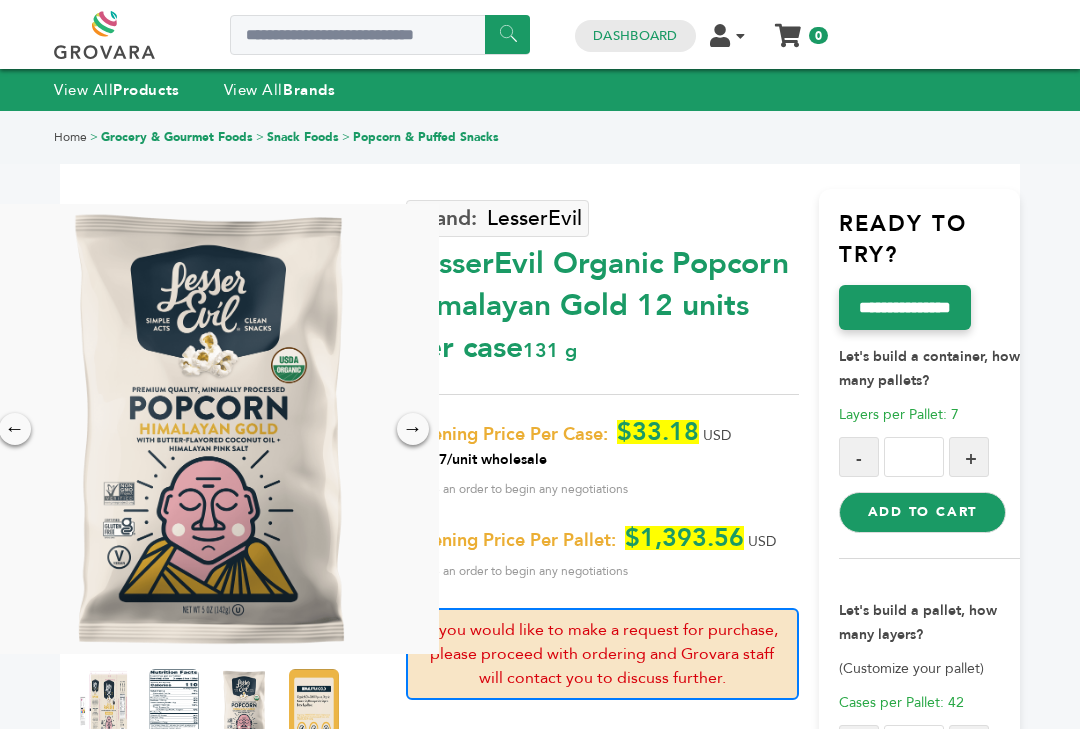 scroll, scrollTop: 0, scrollLeft: 0, axis: both 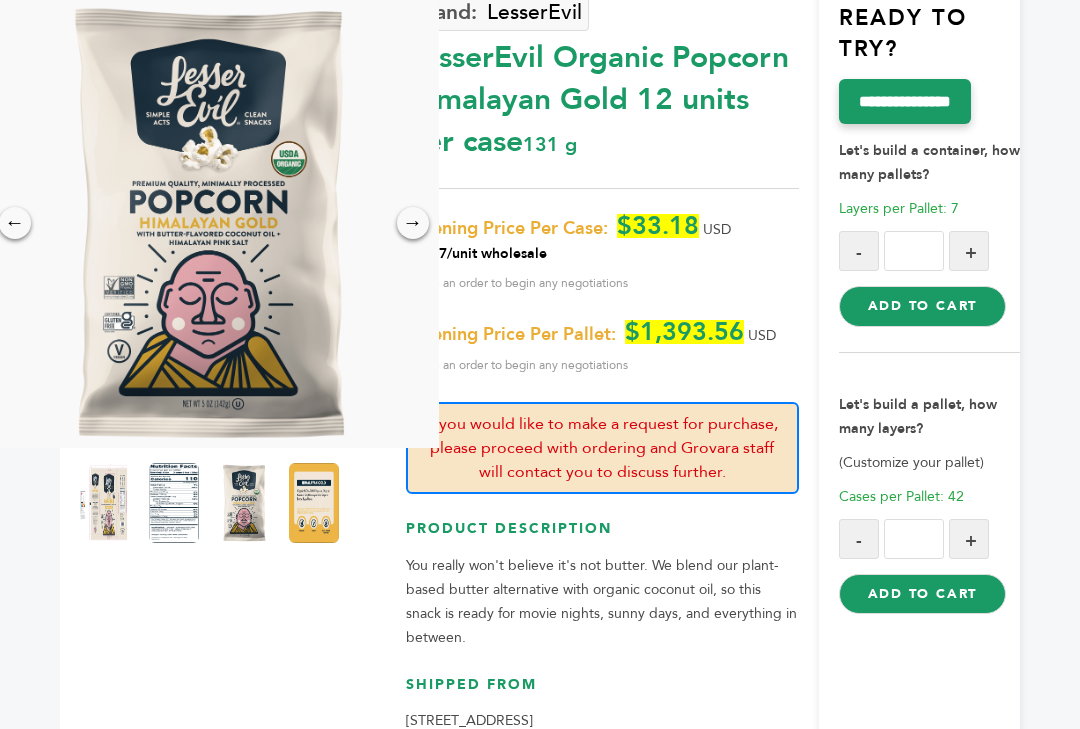 click on "$2.77/unit wholesale" at bounding box center (479, 253) 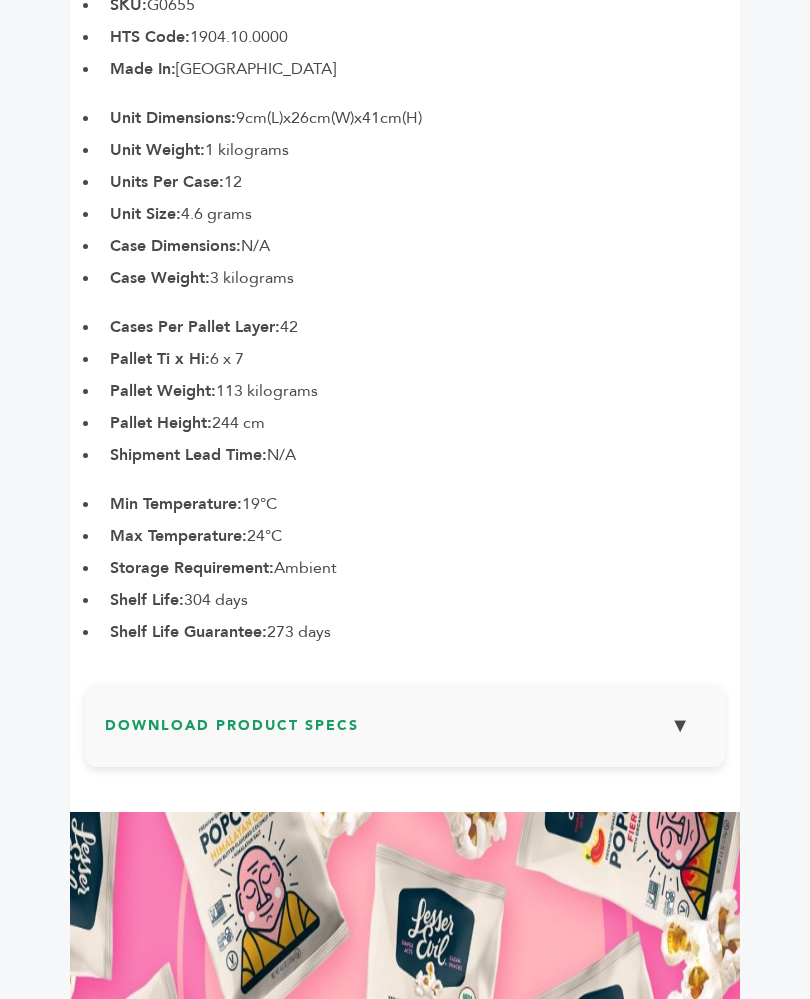 scroll, scrollTop: 2443, scrollLeft: 0, axis: vertical 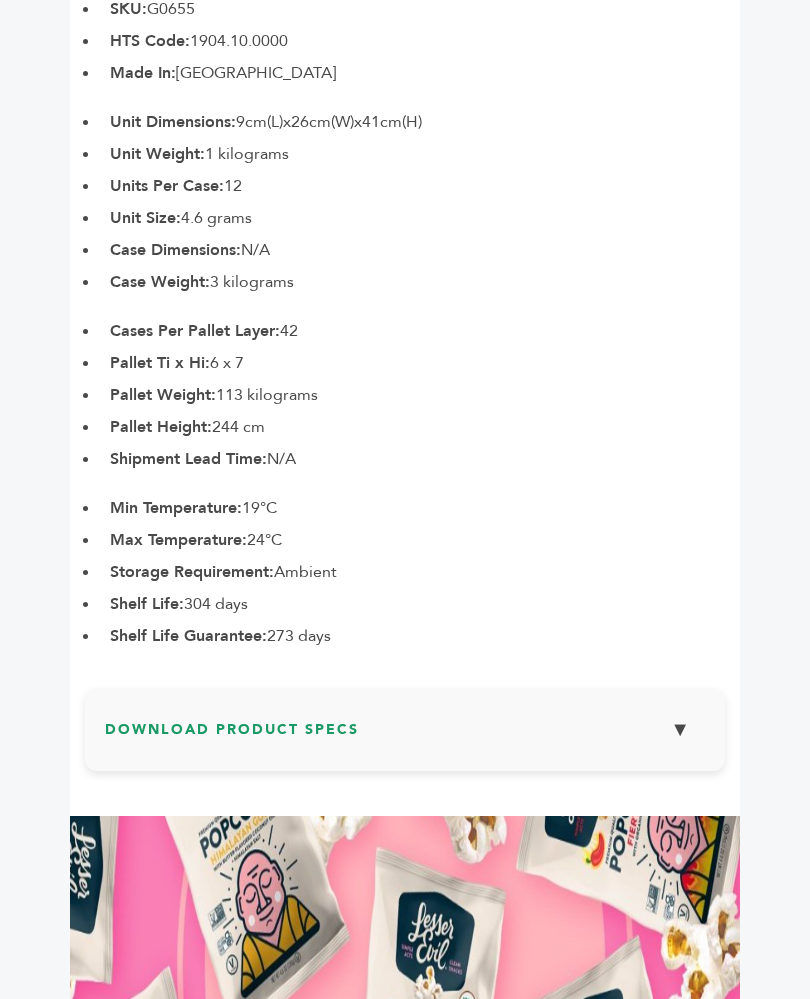 click on "Download Product Specs
▼" at bounding box center [405, 737] 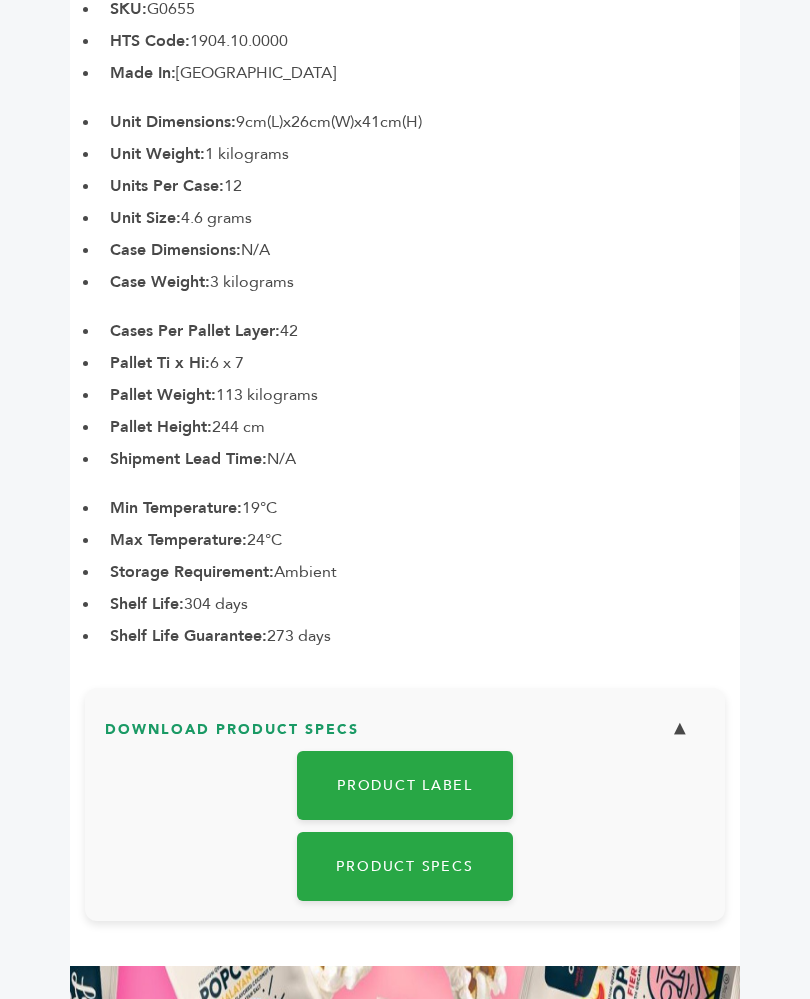 click on "******
0															0
Dashboard
Edit Account
Order Management
Sign Out
My Cart
Your cart is empty
0
Pumili ng Wika ​ ▼
Menu
Solutions
Going Global
Our Partners
Contact Us
My Cart
Sign Out
Dashboard" at bounding box center [405, -425] 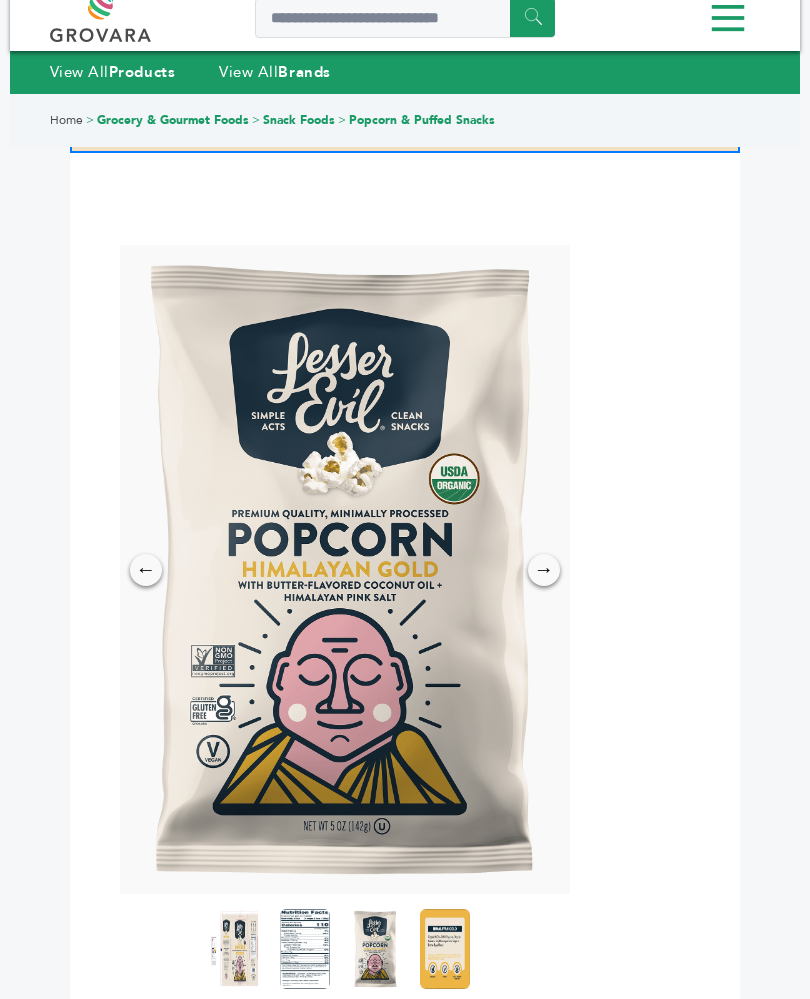 scroll, scrollTop: 0, scrollLeft: 0, axis: both 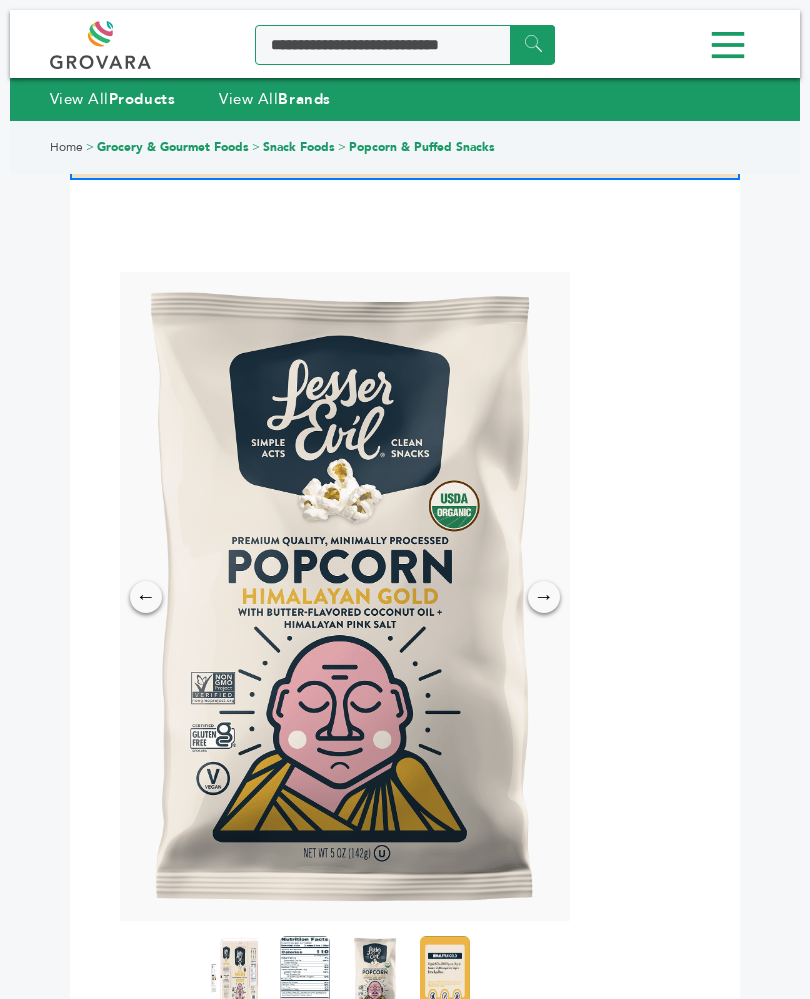 click at bounding box center [405, 45] 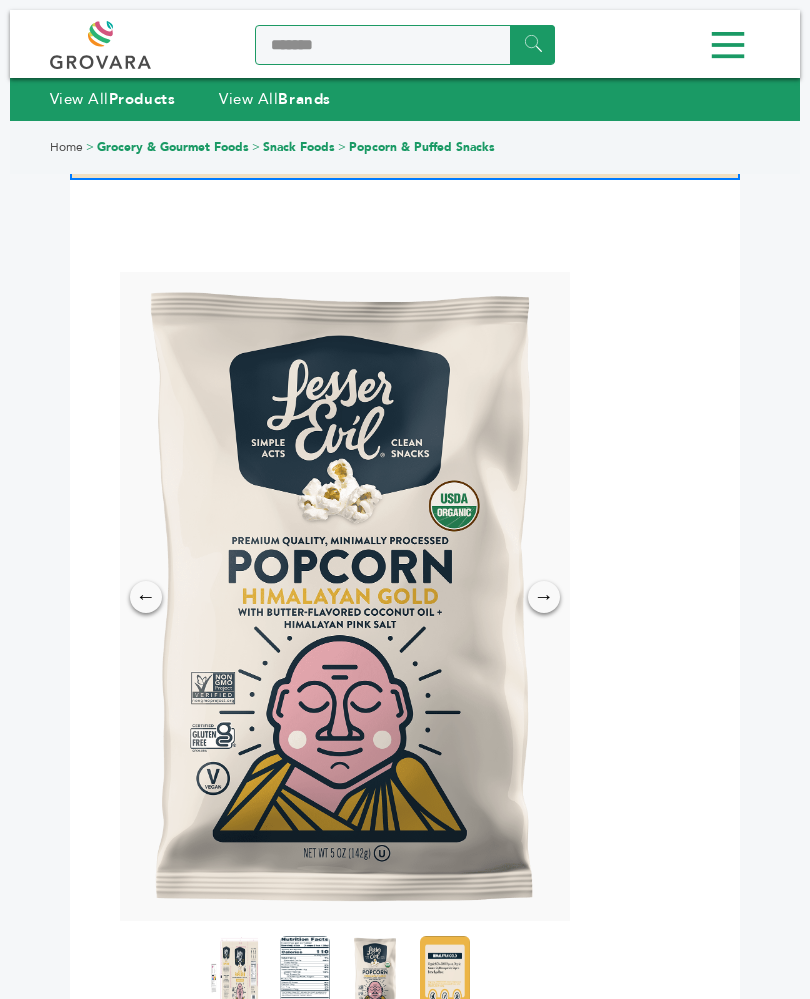 type on "*******" 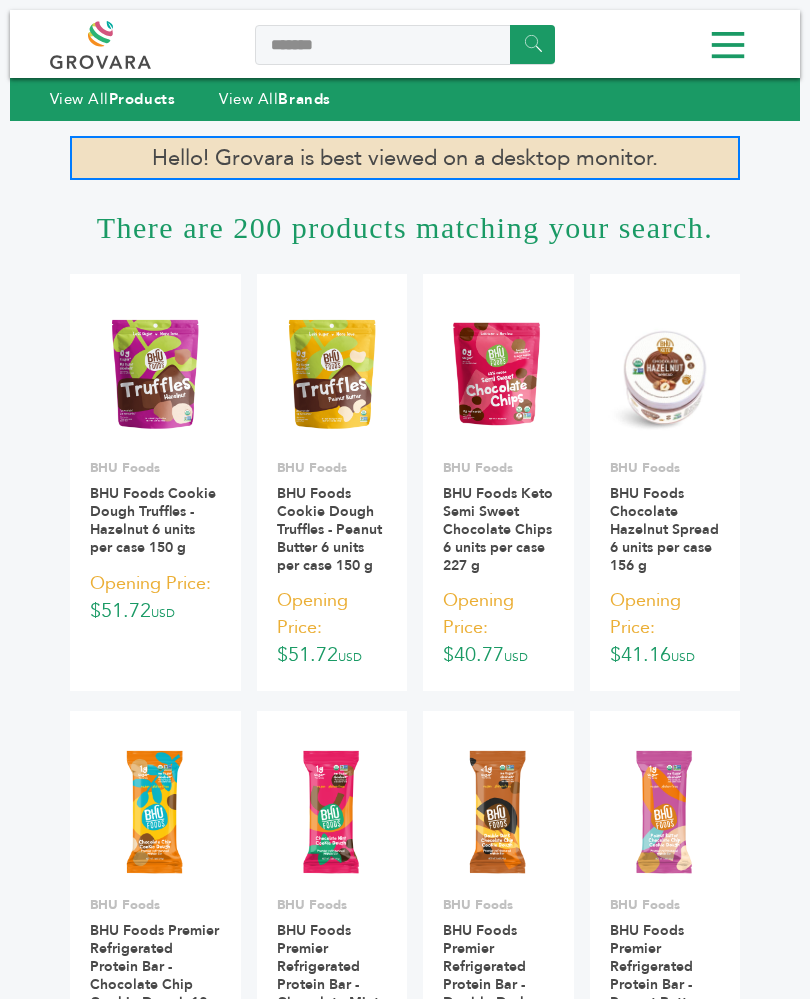 scroll, scrollTop: 0, scrollLeft: 0, axis: both 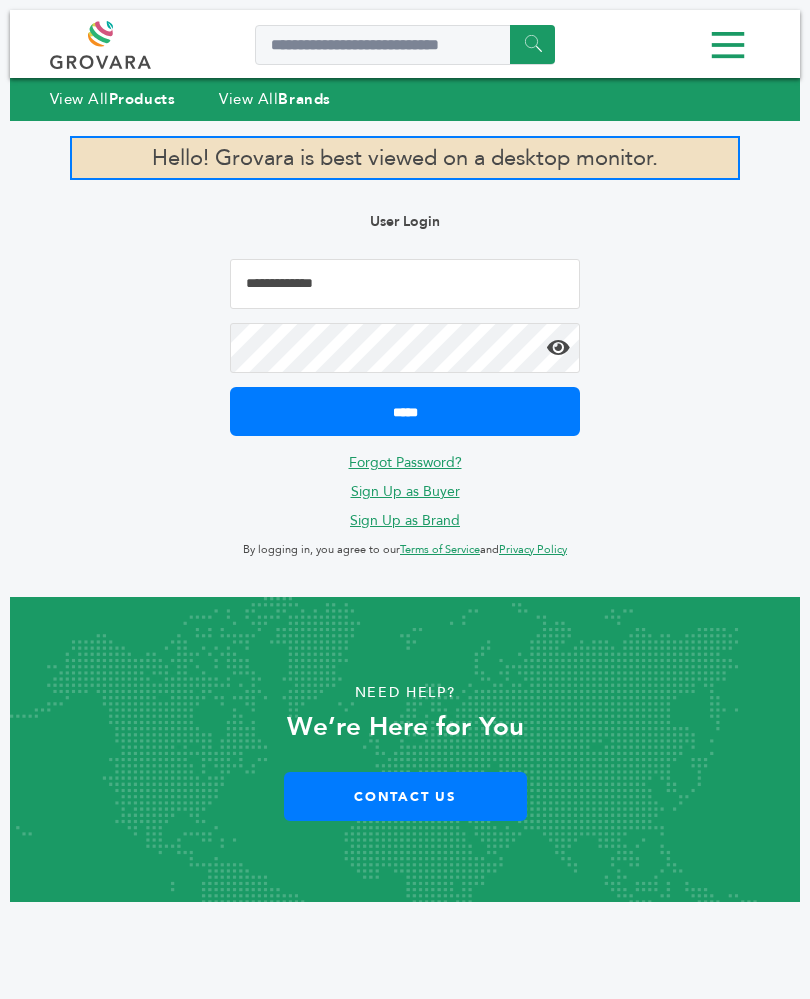 click at bounding box center [405, 284] 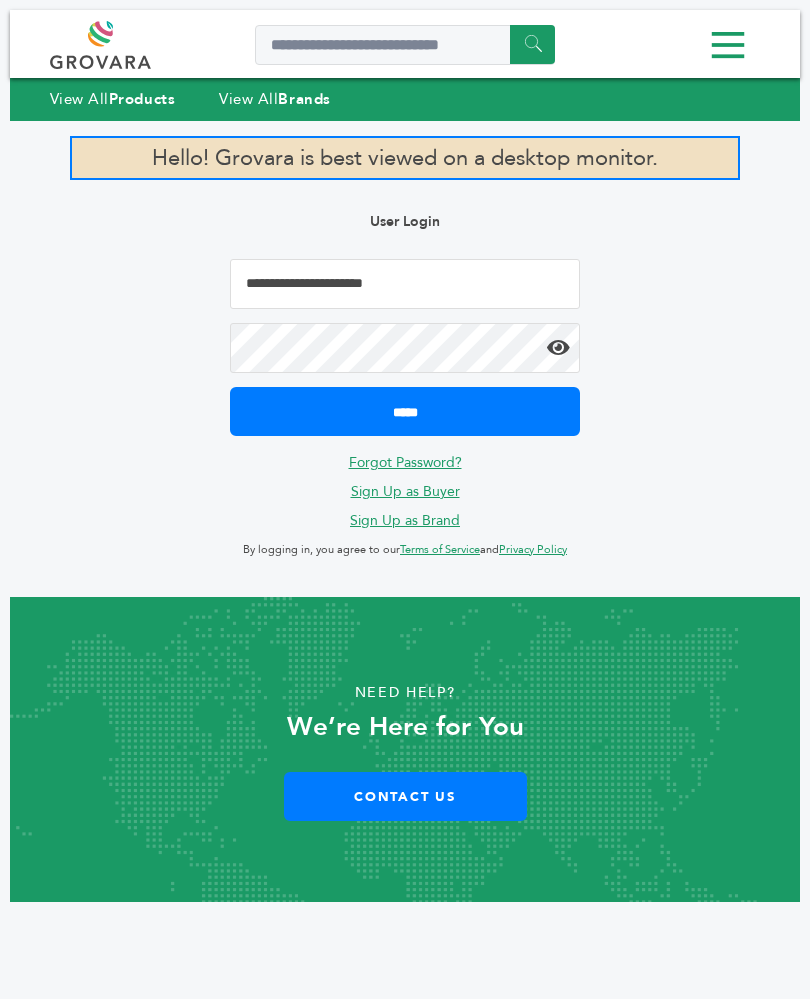 click on "**********" at bounding box center (405, 284) 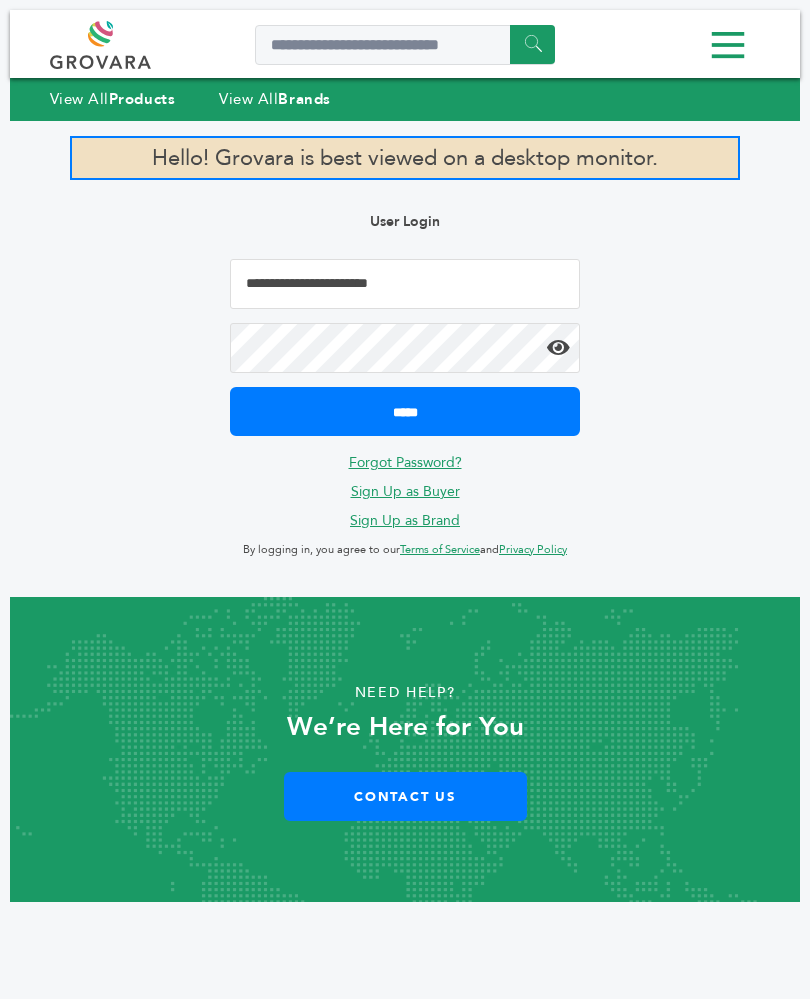 type on "**********" 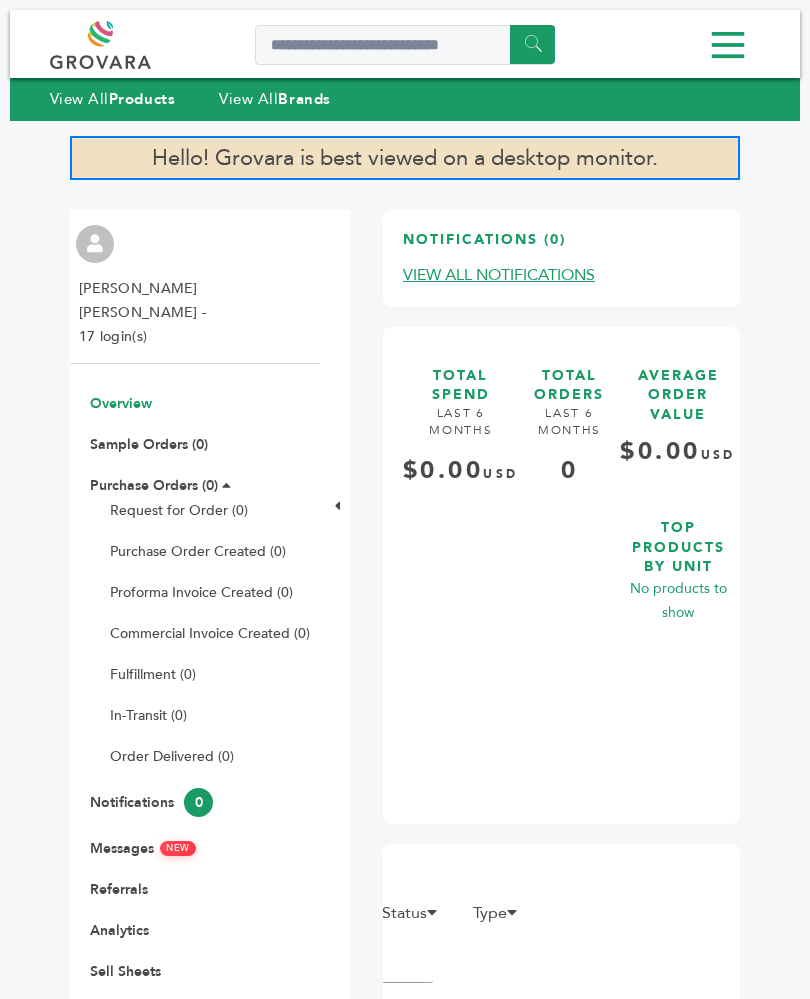 scroll, scrollTop: 0, scrollLeft: 0, axis: both 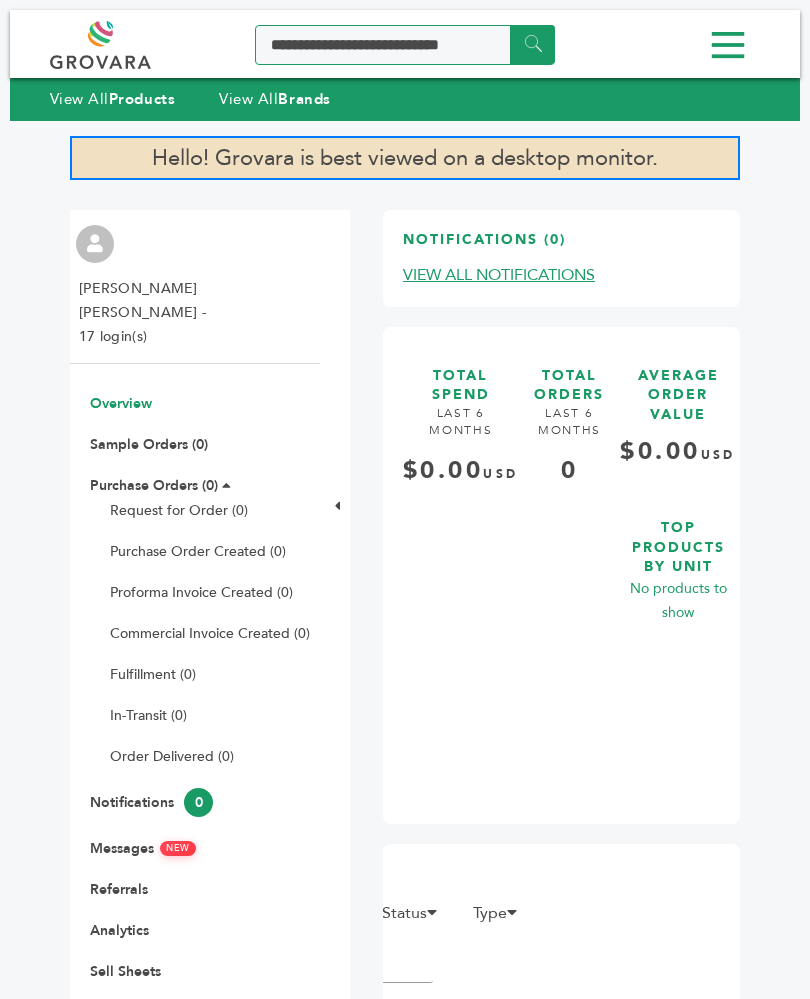 click at bounding box center (405, 45) 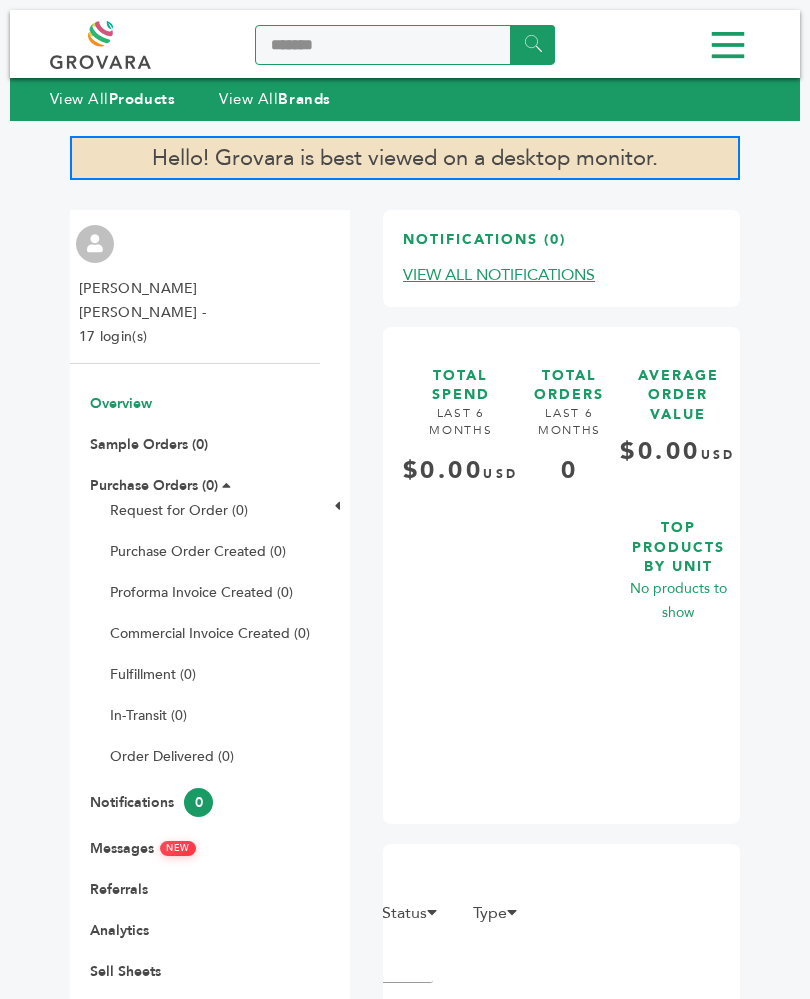 type on "*******" 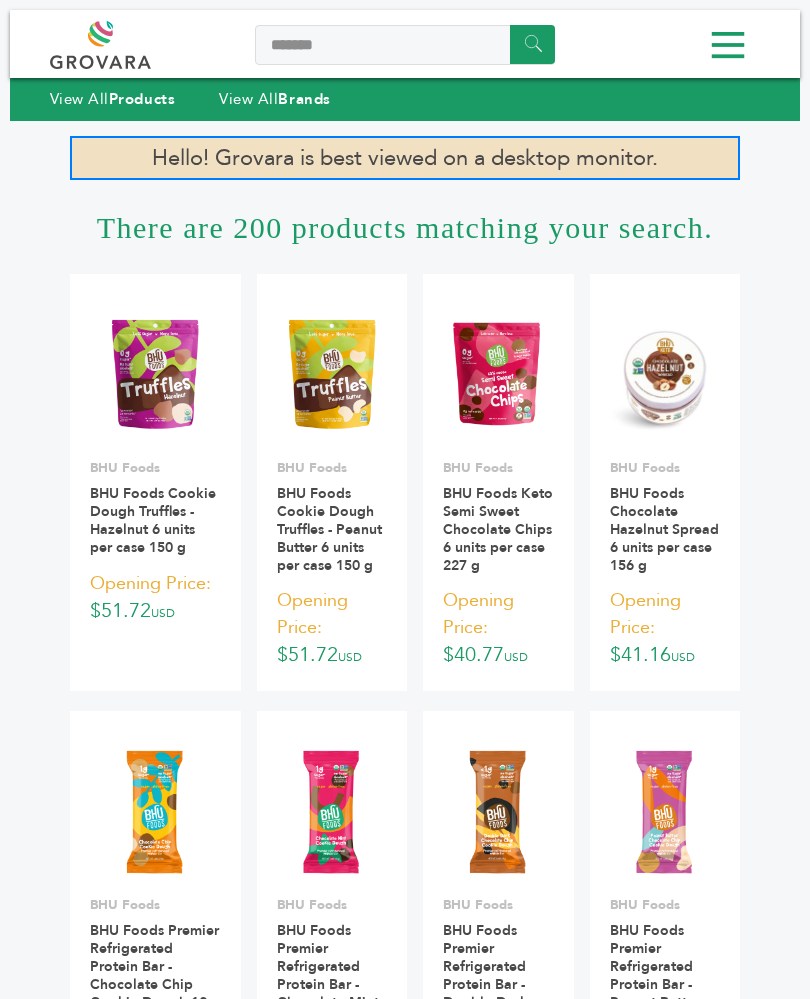 scroll, scrollTop: 0, scrollLeft: 0, axis: both 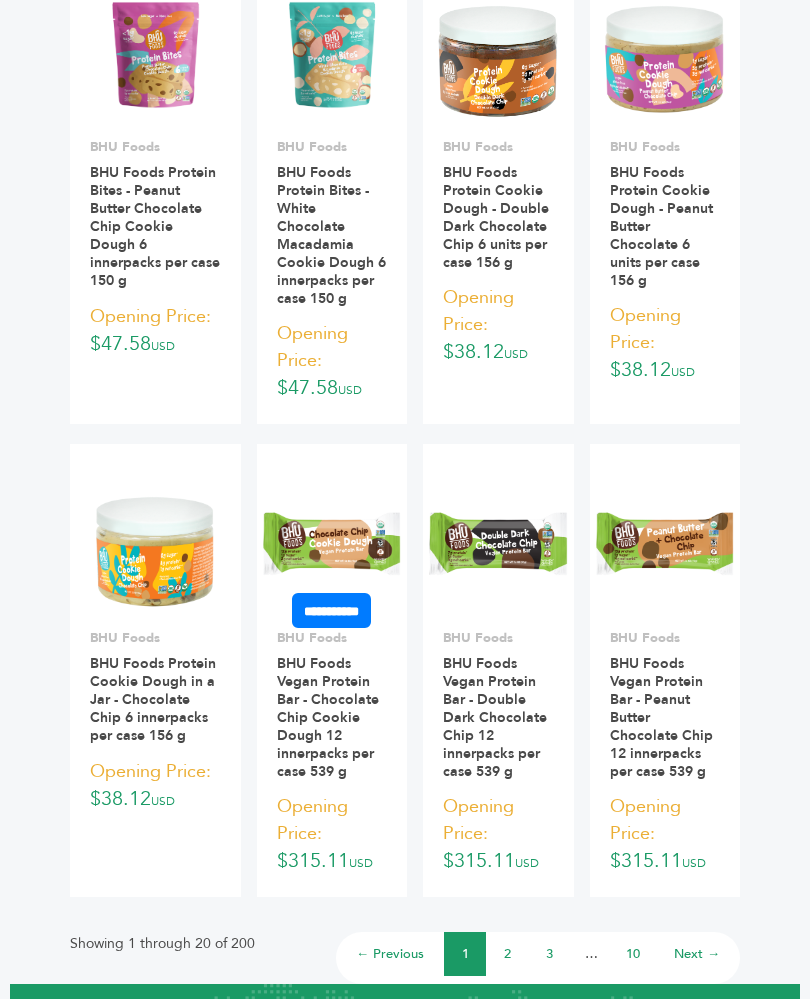 click at bounding box center [332, 543] 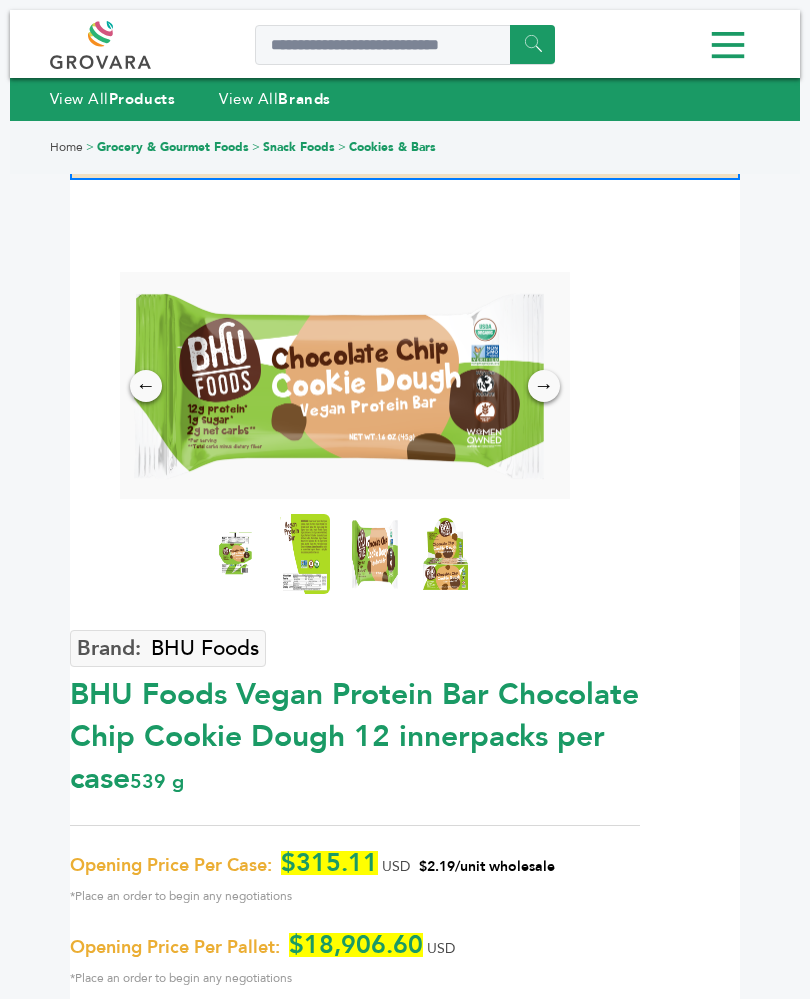 scroll, scrollTop: 0, scrollLeft: 0, axis: both 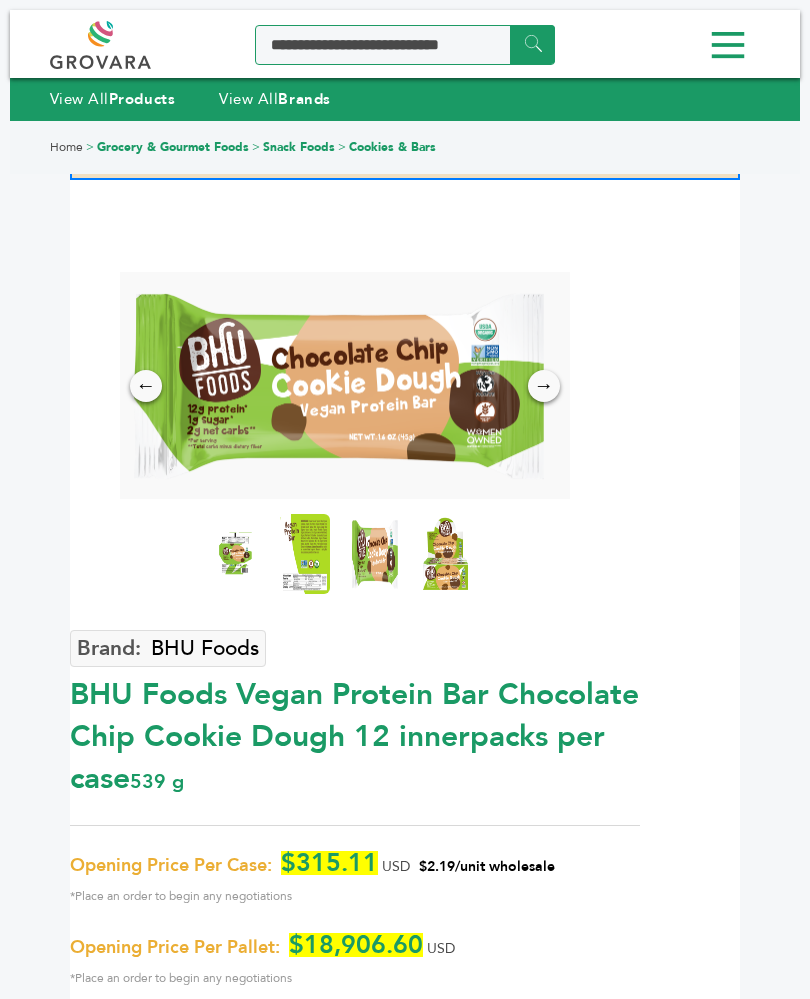 click at bounding box center (405, 45) 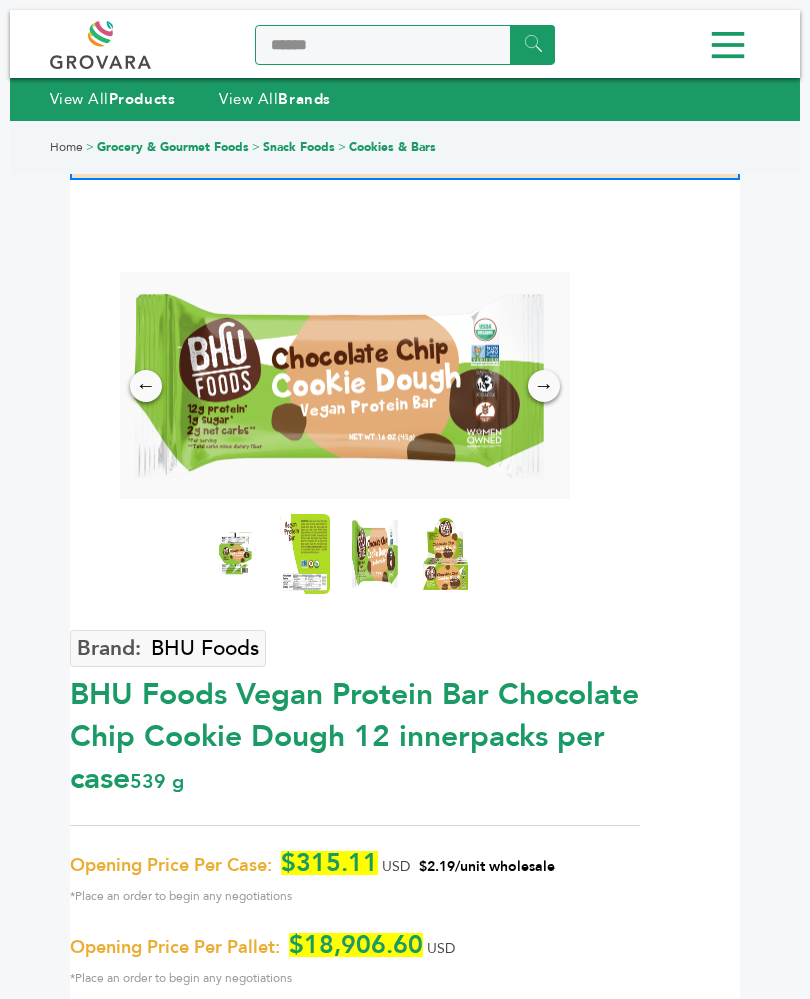 type on "******" 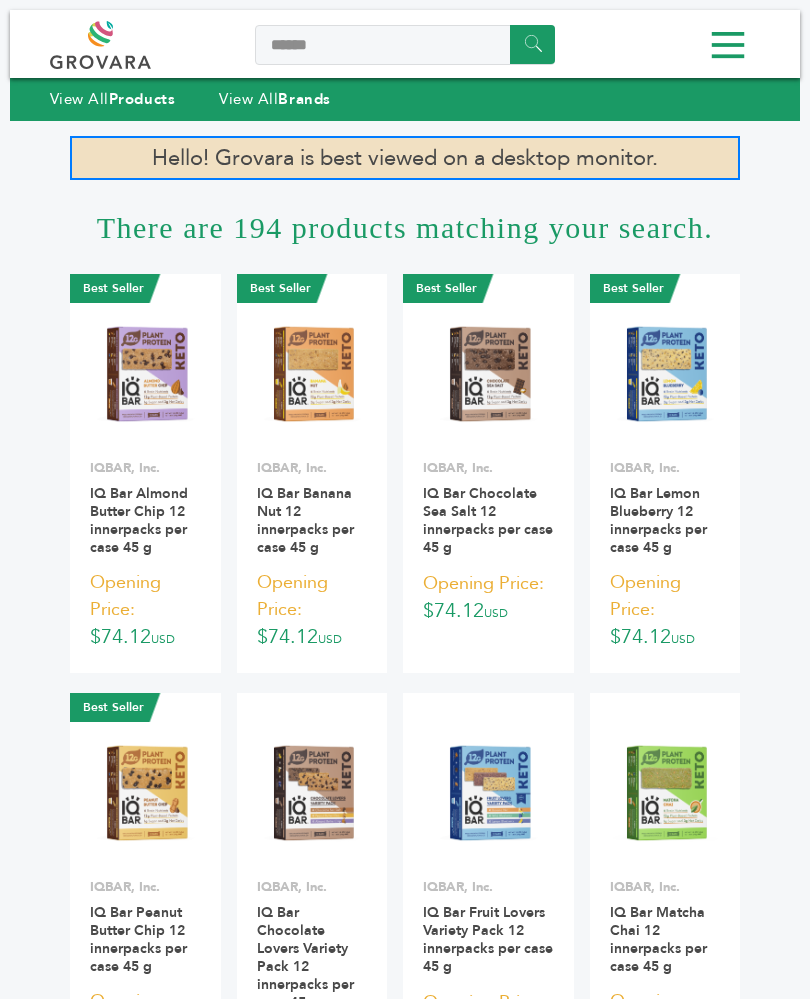 scroll, scrollTop: 0, scrollLeft: 0, axis: both 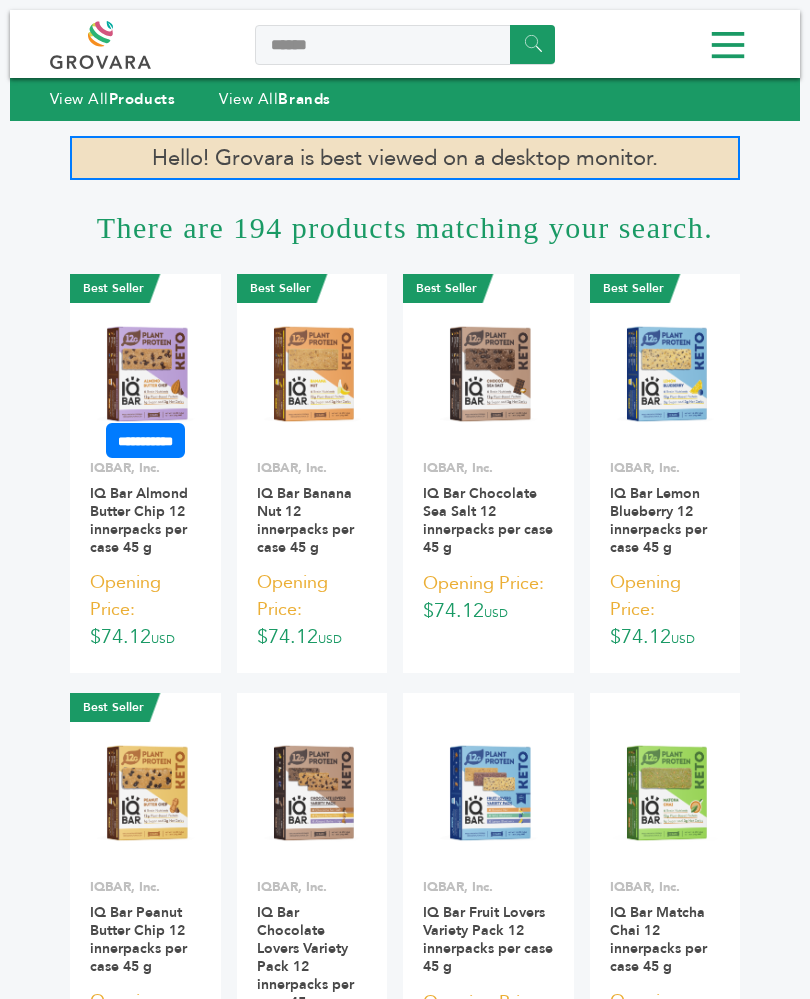 click on "IQ Bar Almond Butter Chip 12 innerpacks per case 45 g" at bounding box center [139, 520] 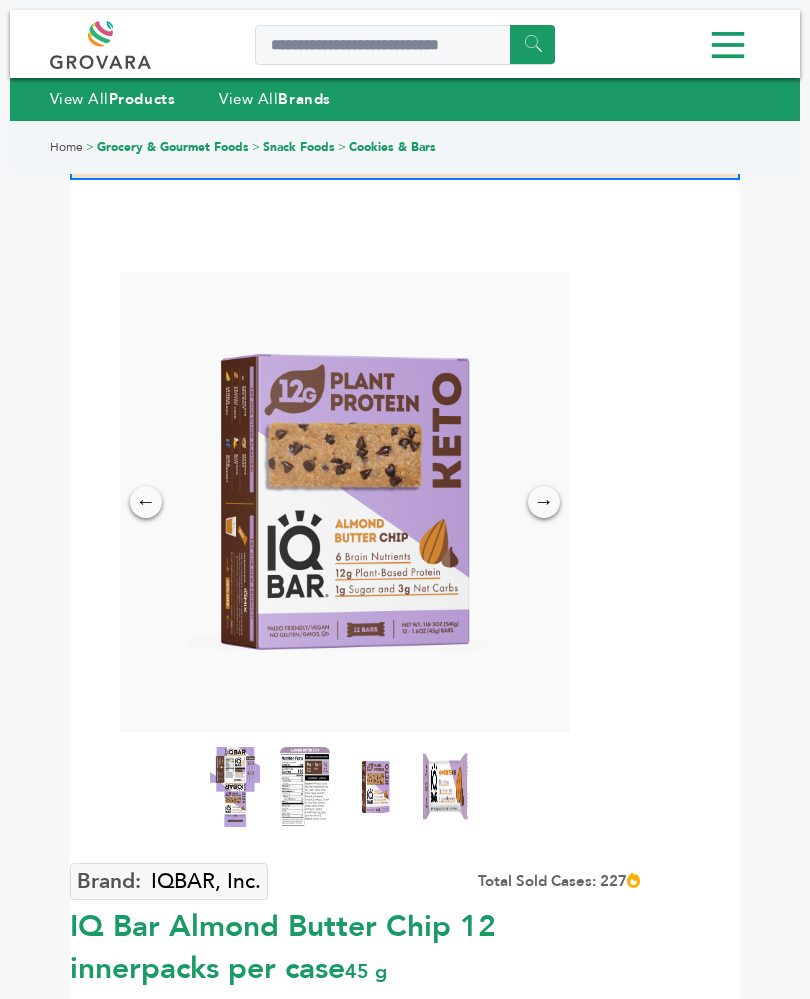 scroll, scrollTop: 0, scrollLeft: 0, axis: both 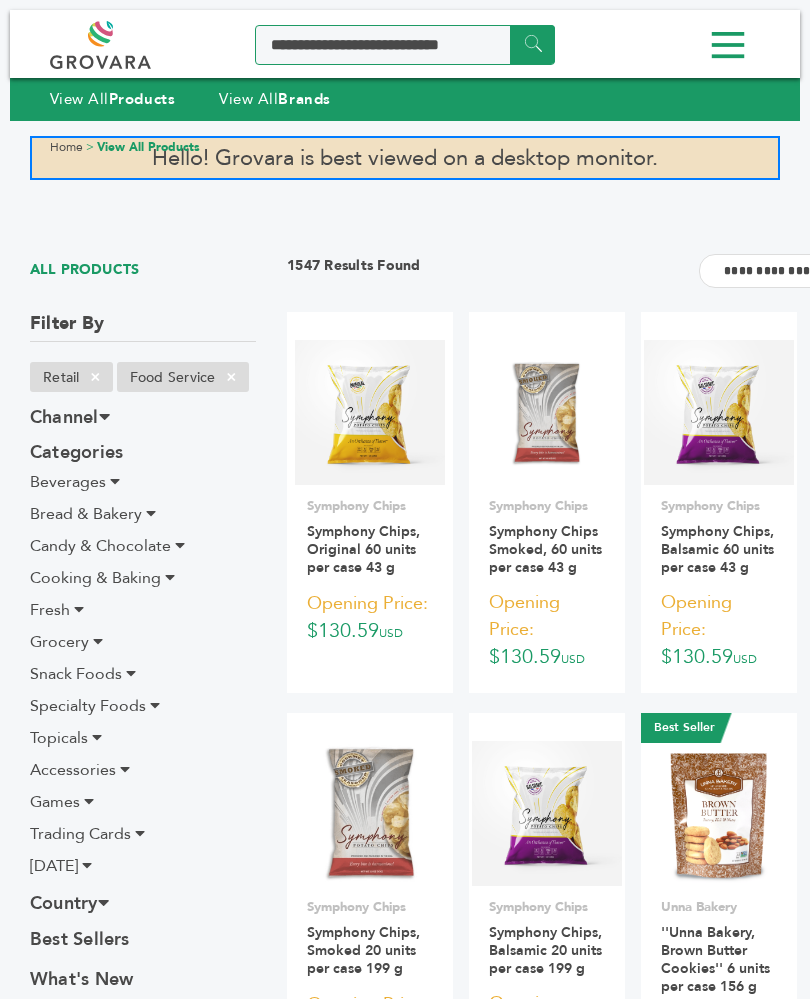 click at bounding box center [405, 45] 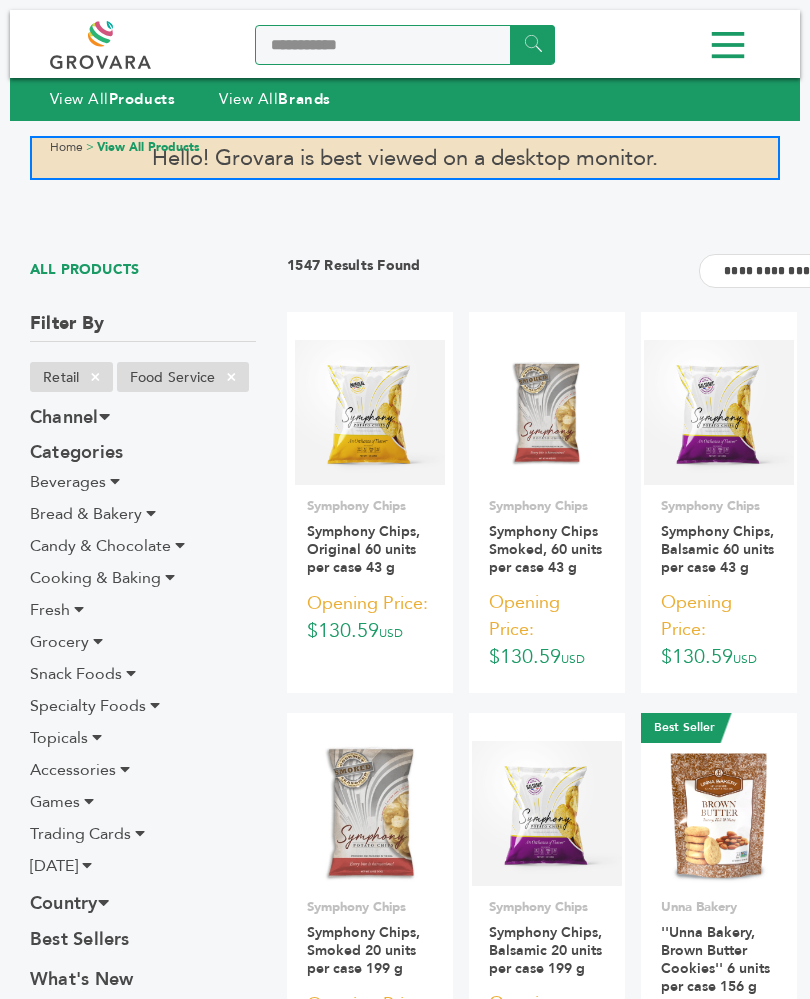 type on "**********" 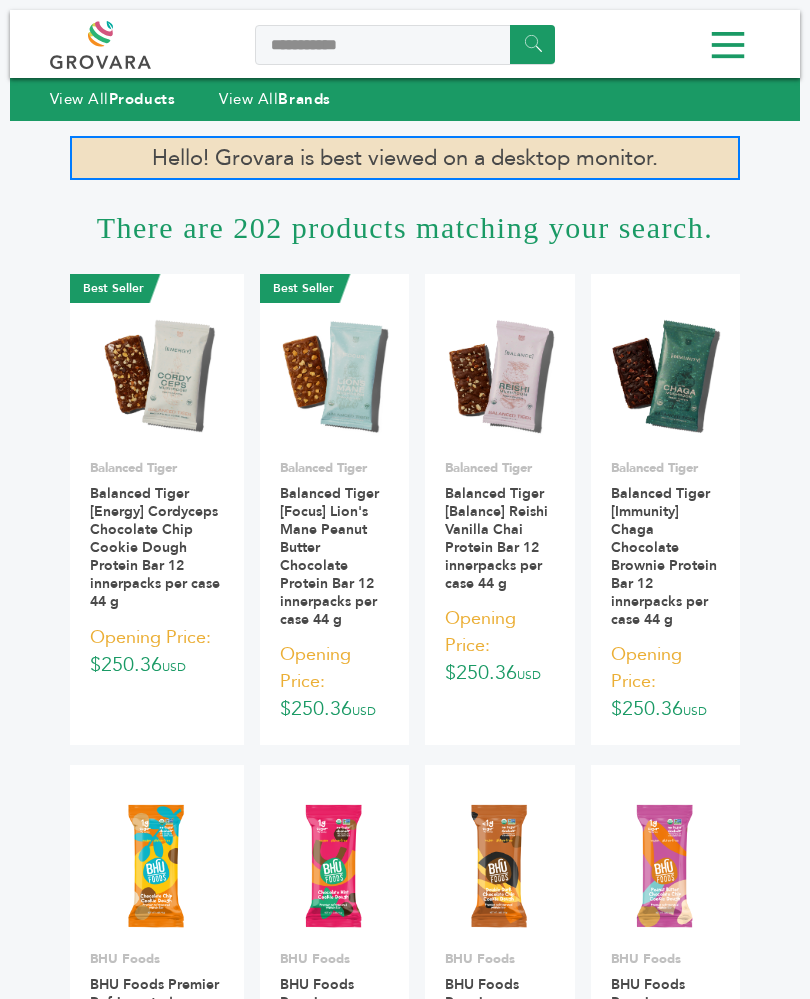 scroll, scrollTop: 0, scrollLeft: 0, axis: both 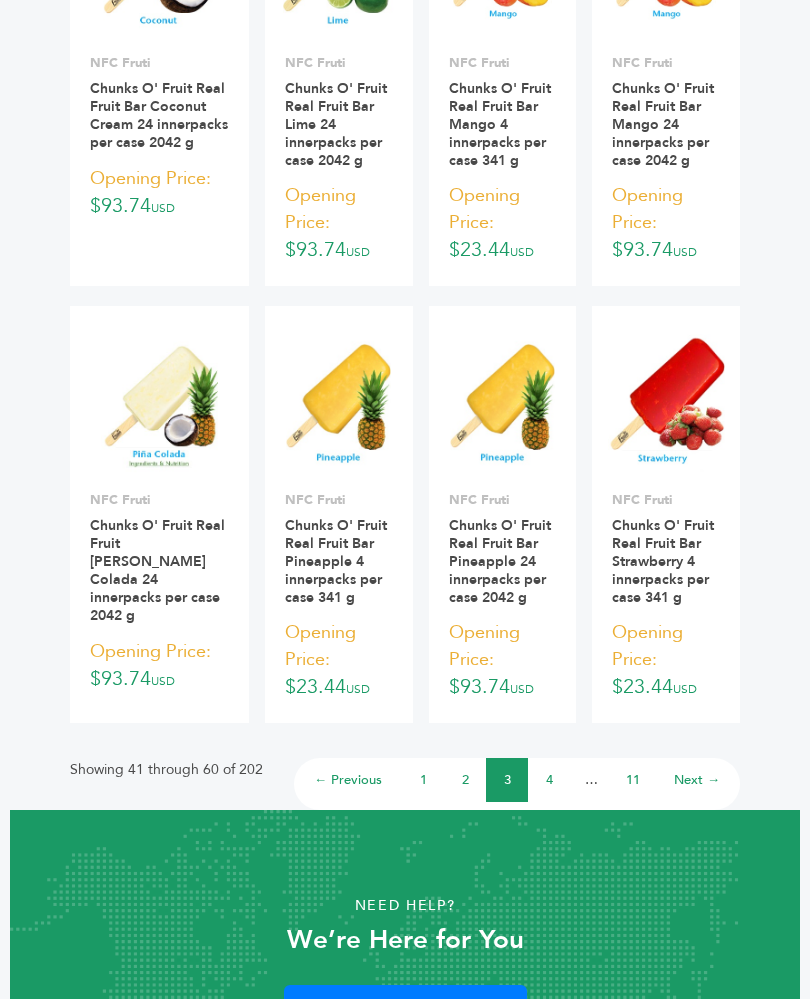 click on "4" at bounding box center (549, 780) 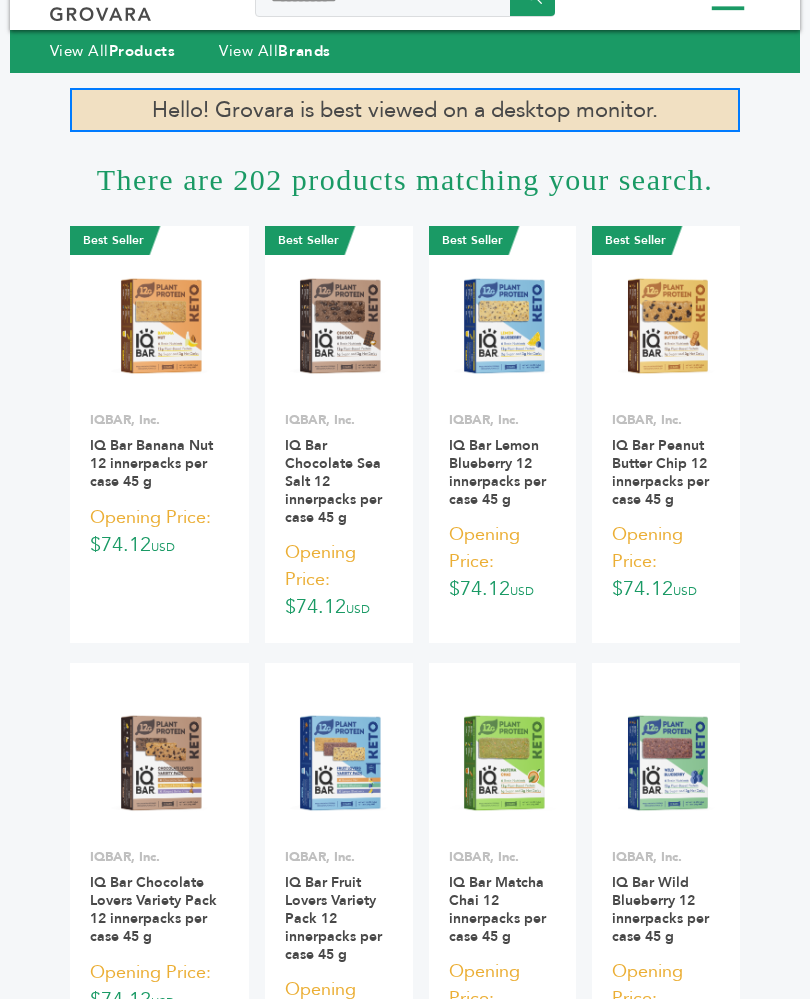 scroll, scrollTop: 0, scrollLeft: 0, axis: both 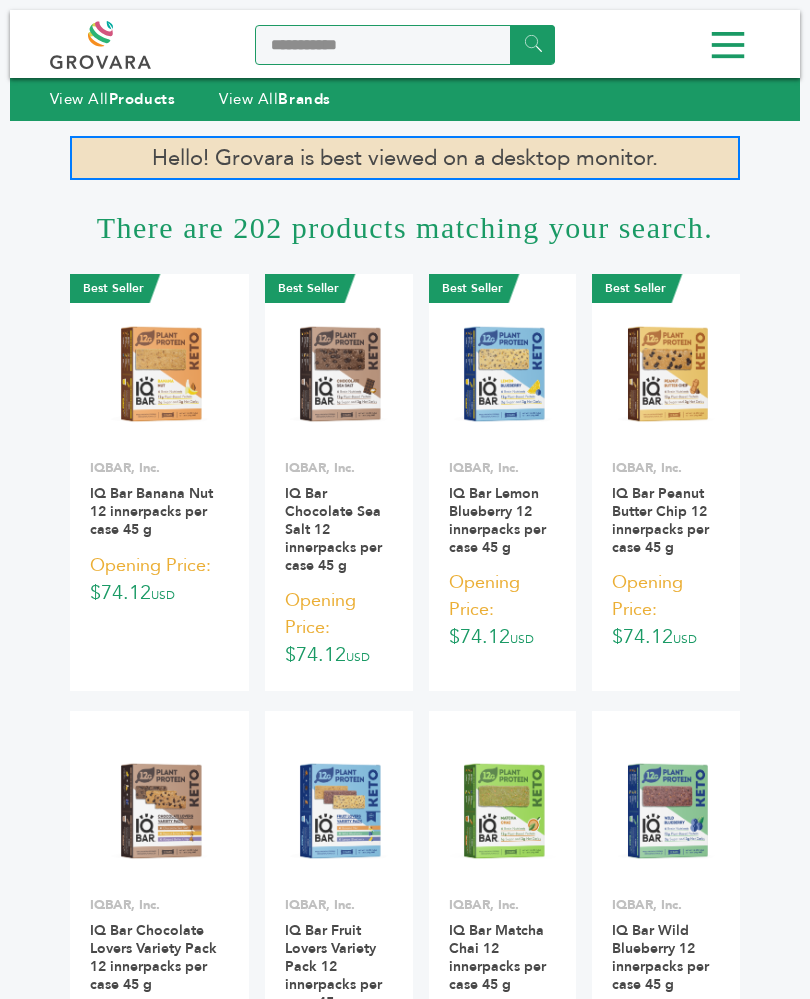 click on "**********" at bounding box center [405, 45] 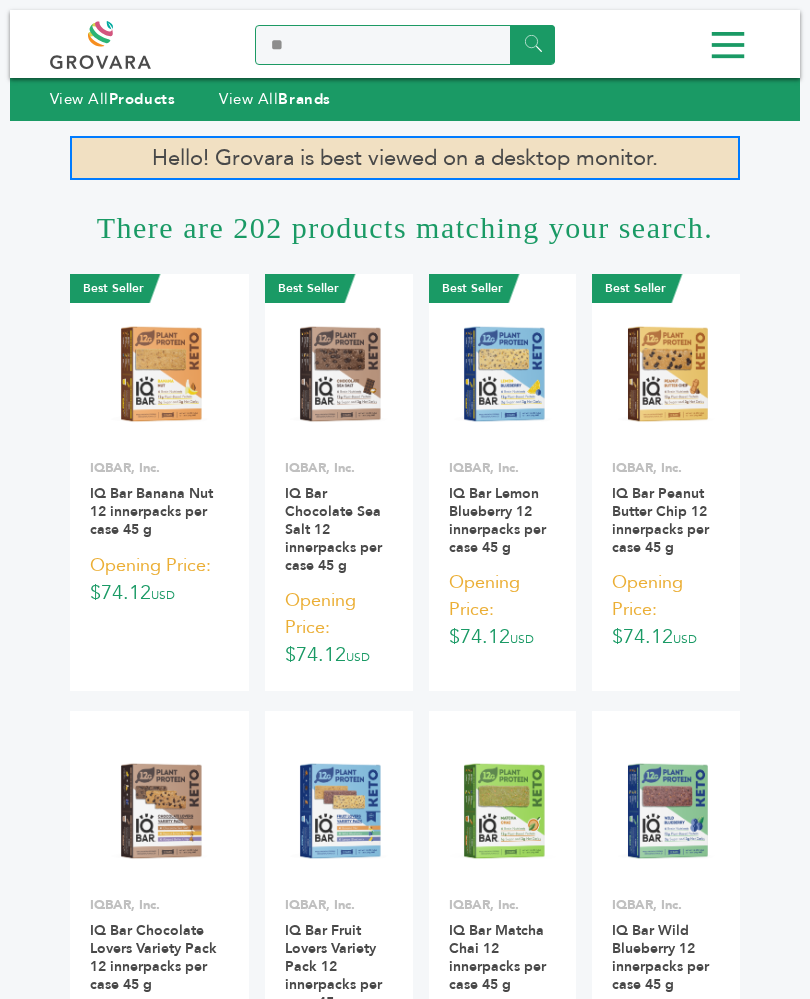 type on "*" 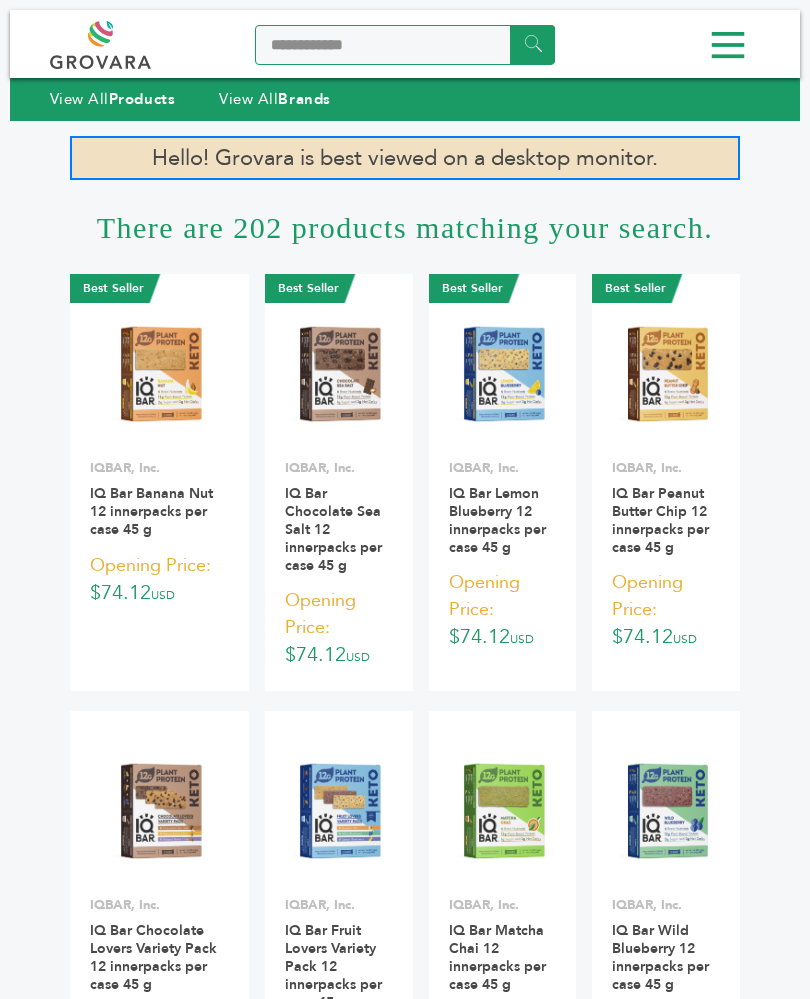 type on "**********" 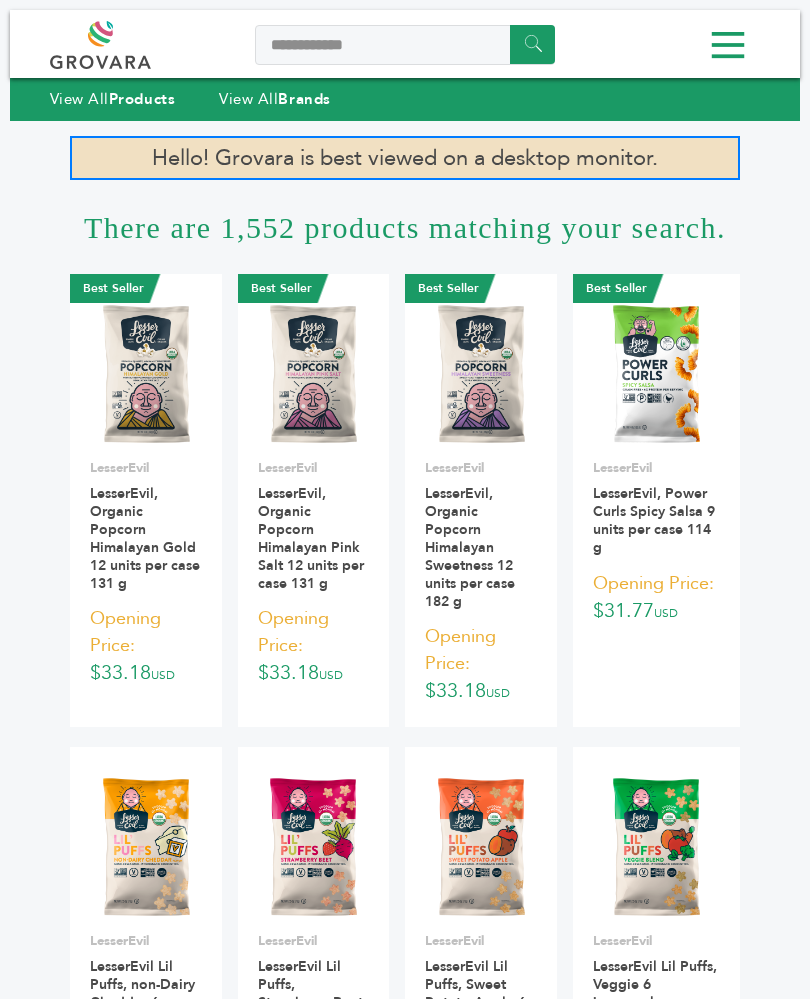 scroll, scrollTop: 0, scrollLeft: 0, axis: both 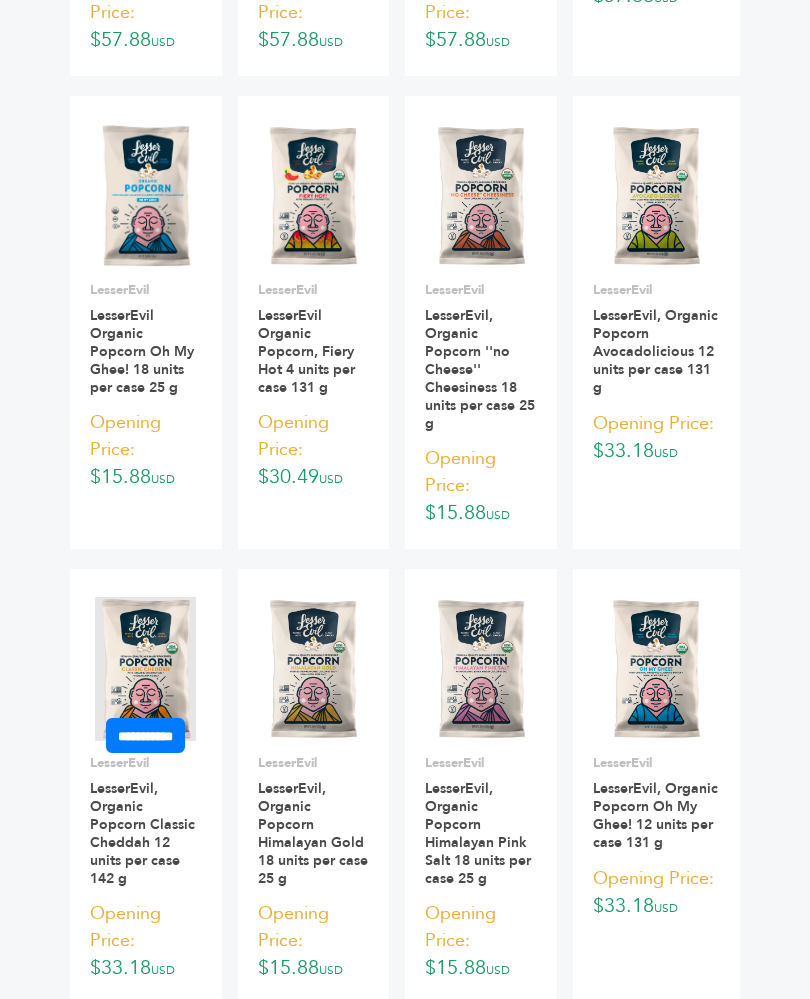 click on "LesserEvil, Organic Popcorn Classic Cheddah 12 units per case 142 g" at bounding box center (142, 833) 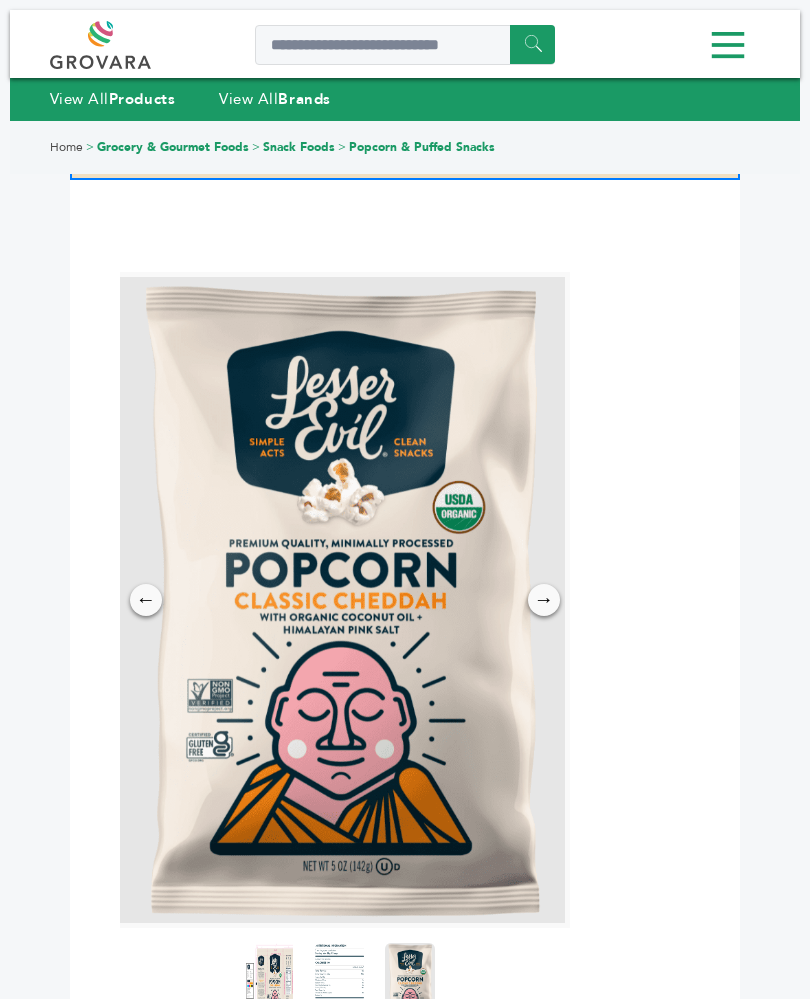 scroll, scrollTop: 0, scrollLeft: 0, axis: both 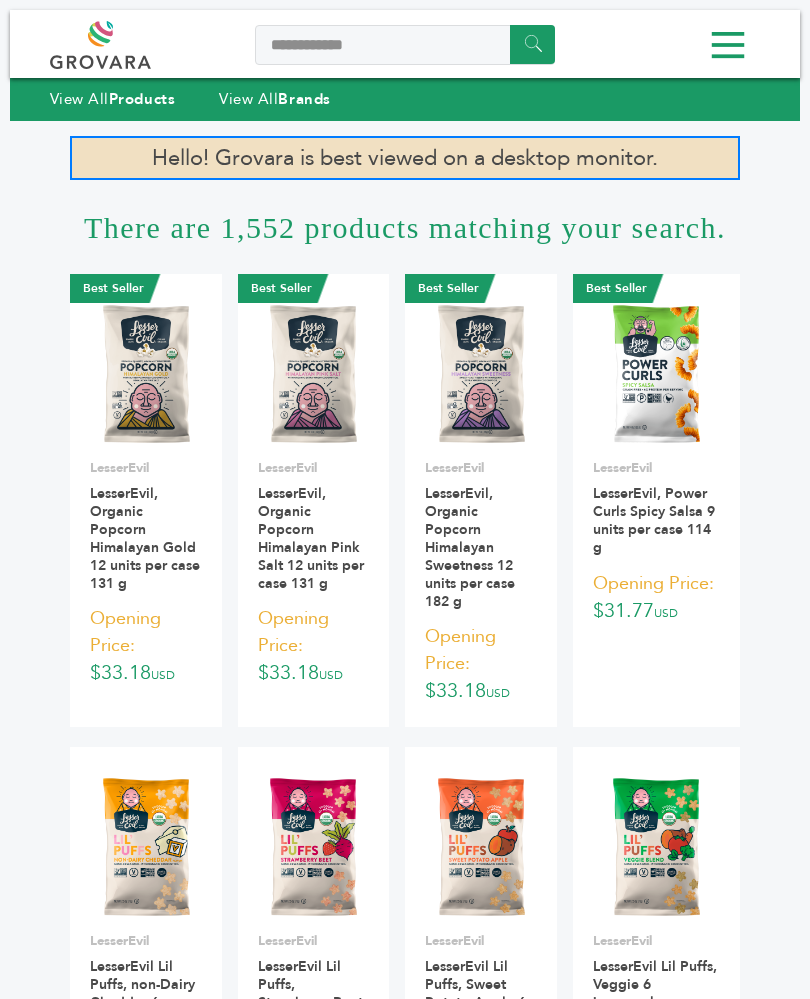 click on "Brands" at bounding box center (304, 99) 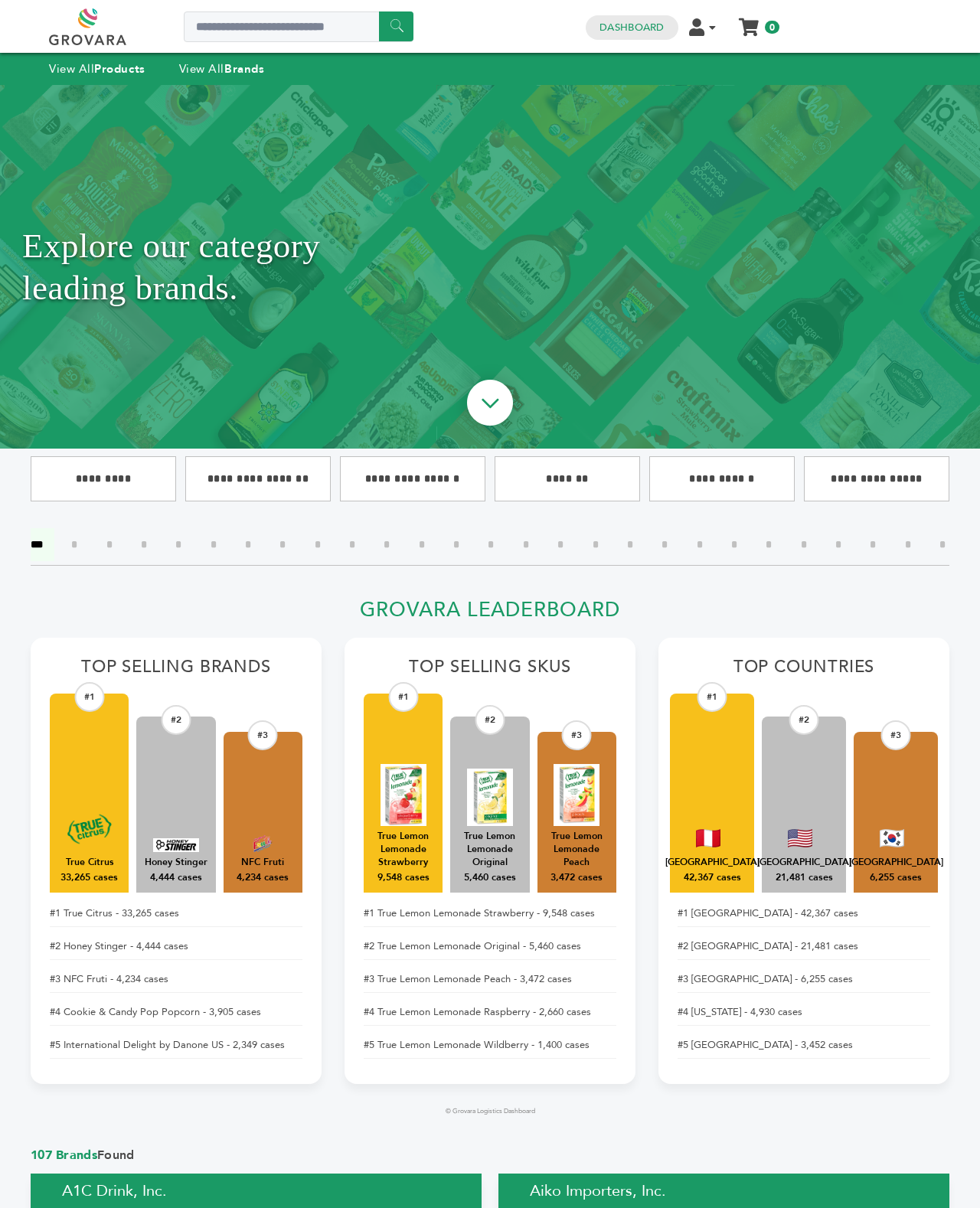 scroll, scrollTop: 36, scrollLeft: 0, axis: vertical 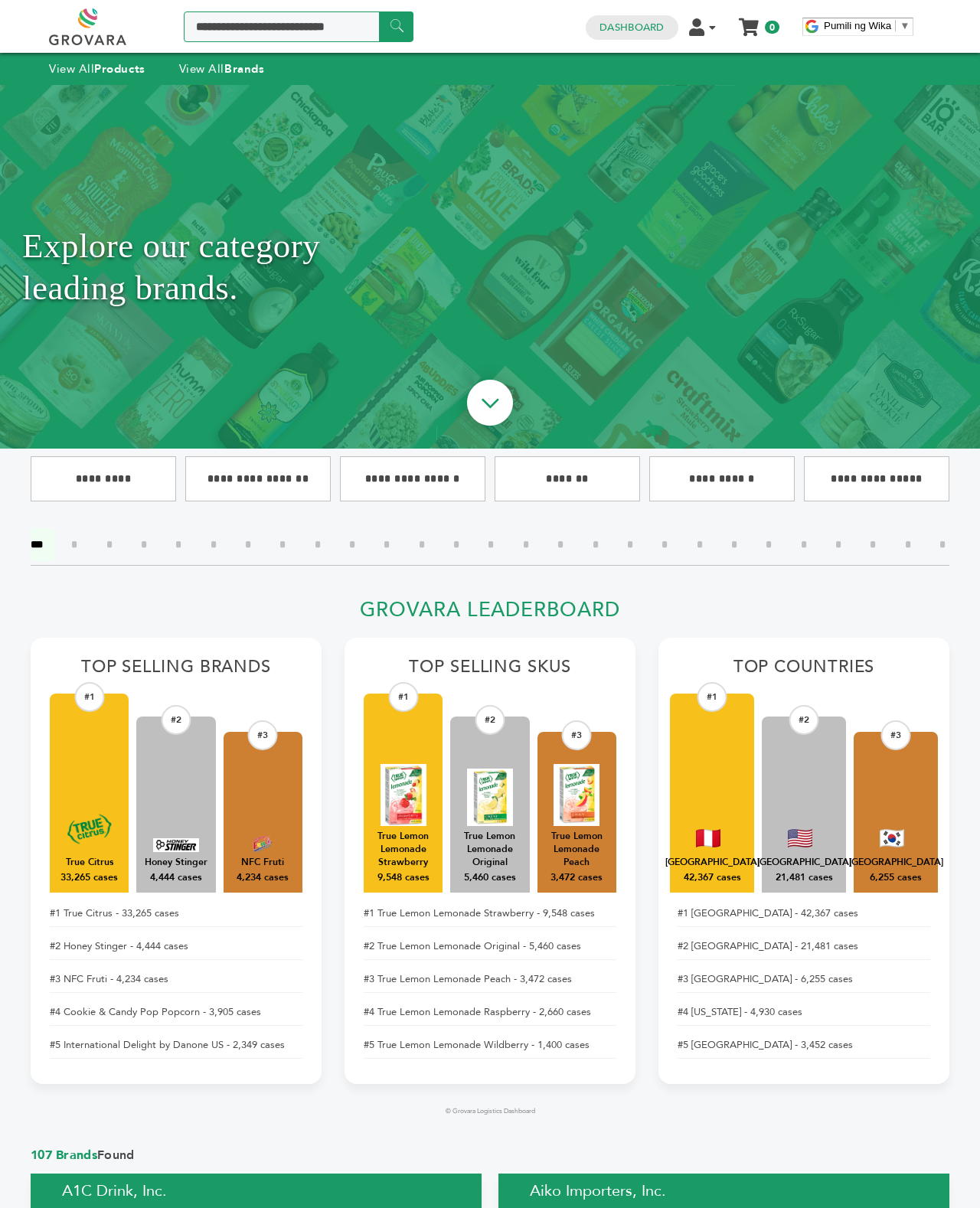 click at bounding box center (299, 27) 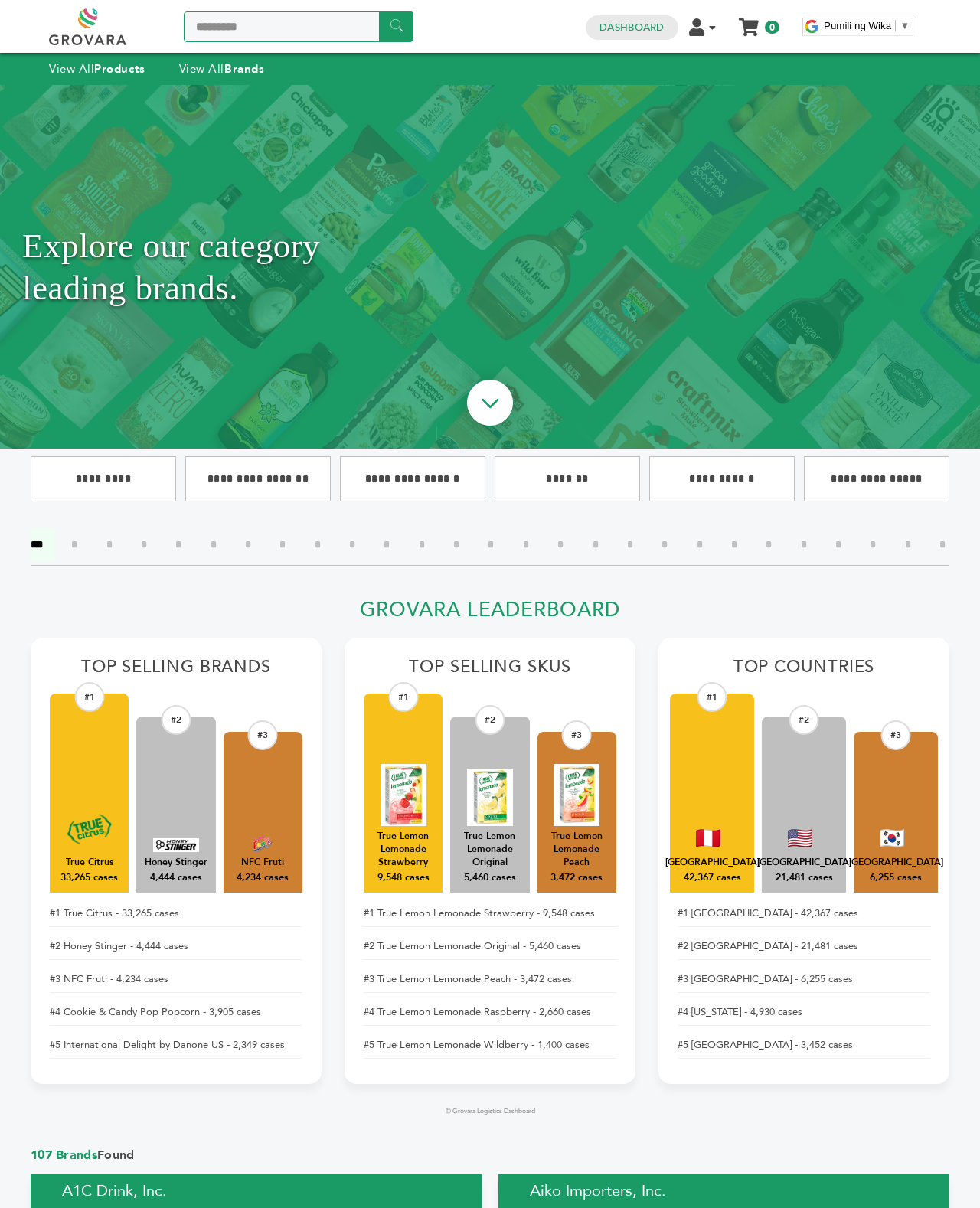 type on "*********" 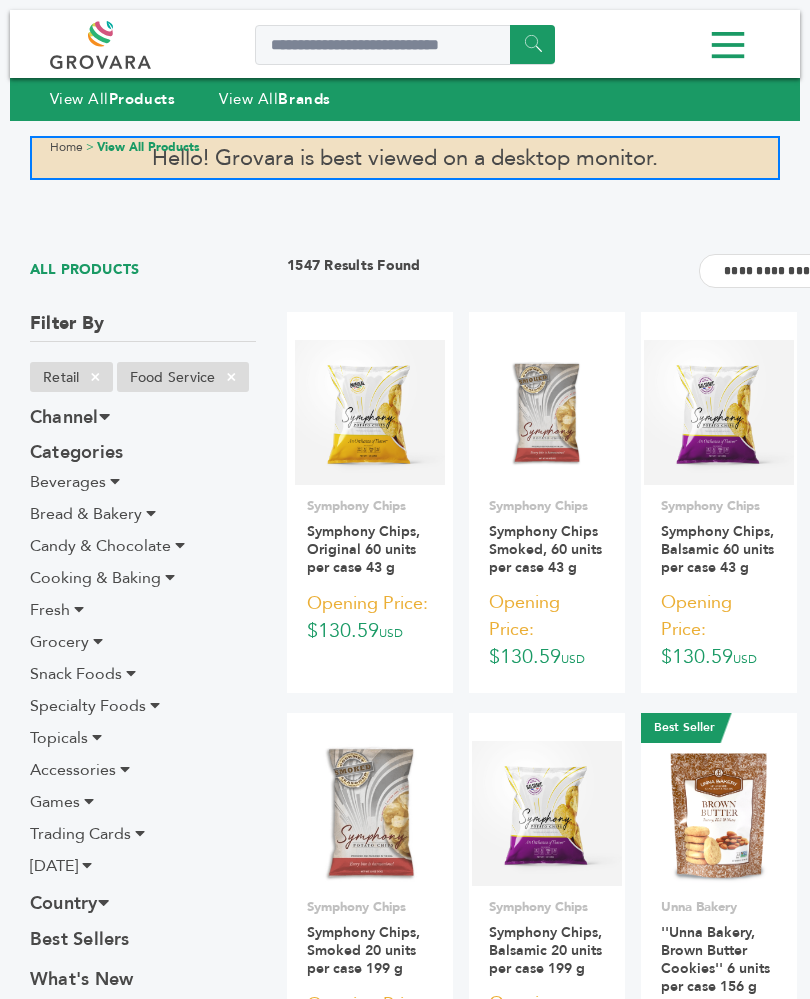 scroll, scrollTop: 0, scrollLeft: 0, axis: both 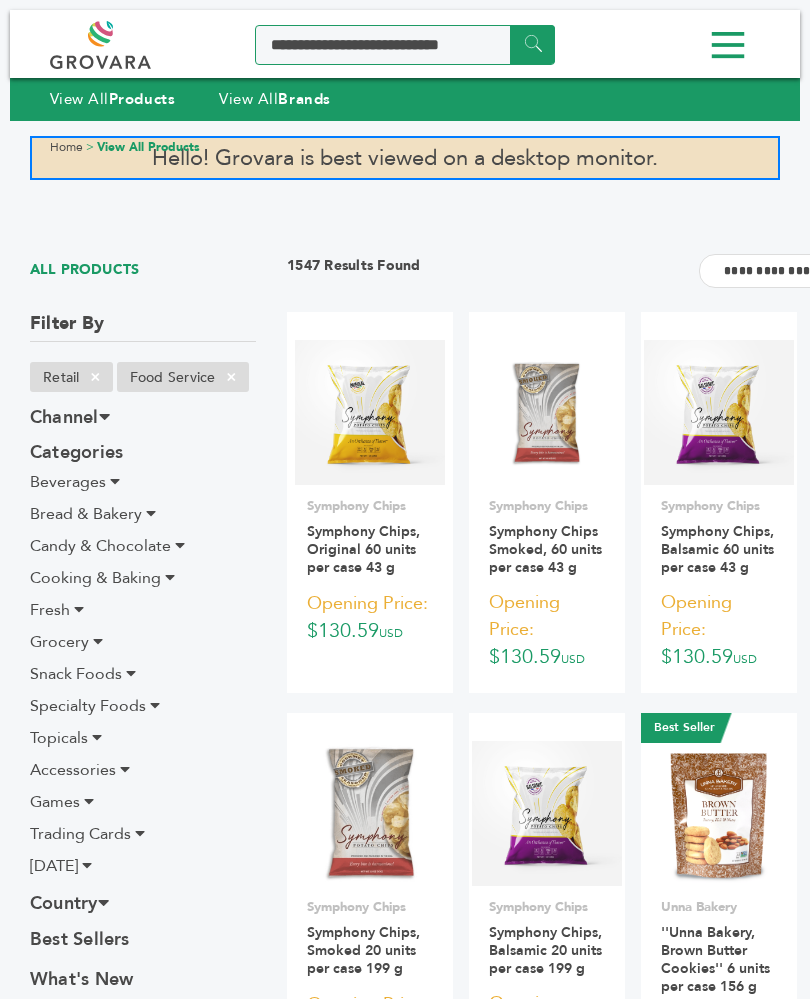 click at bounding box center [405, 45] 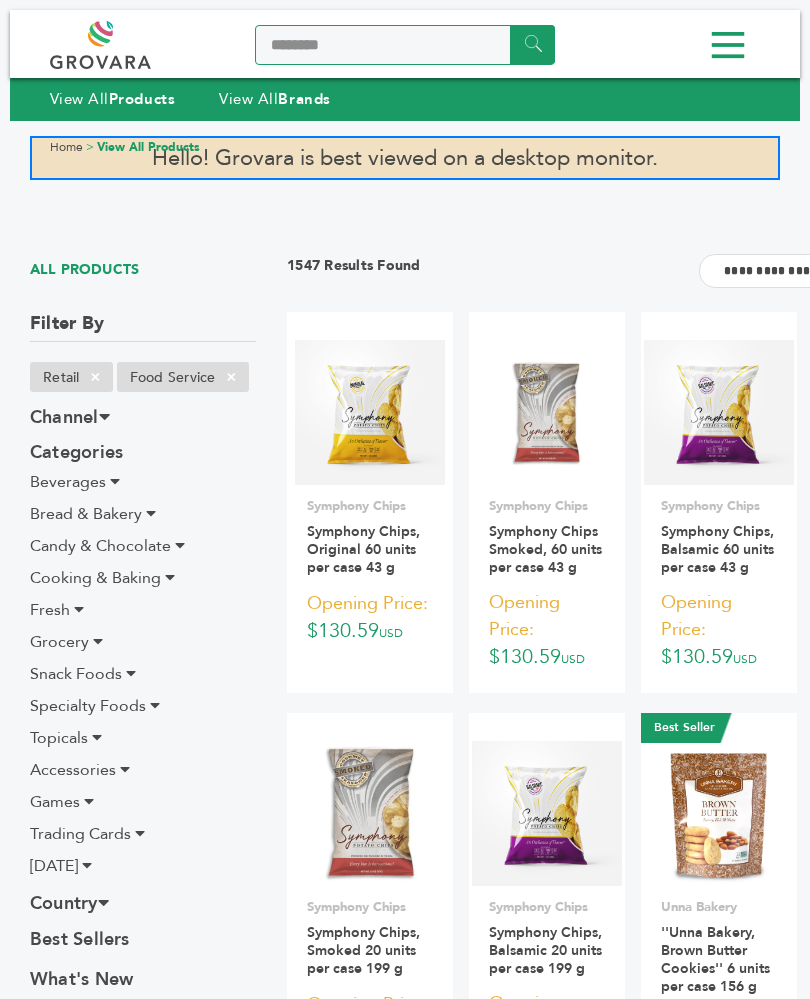 type on "*********" 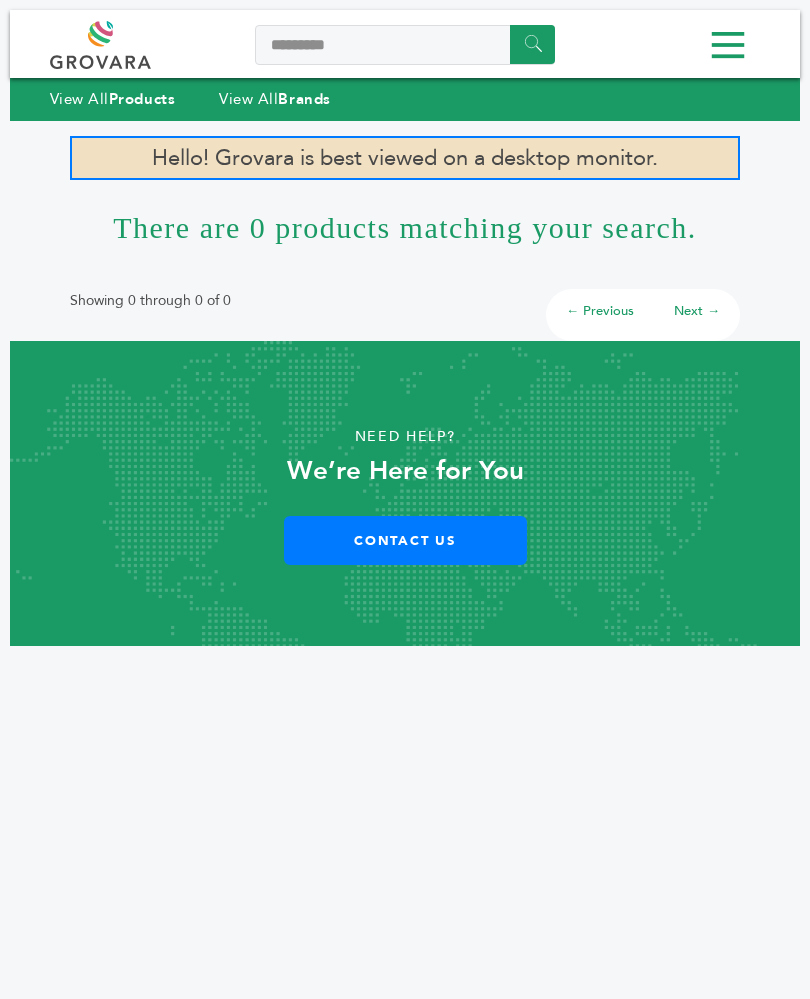 scroll, scrollTop: 21, scrollLeft: 0, axis: vertical 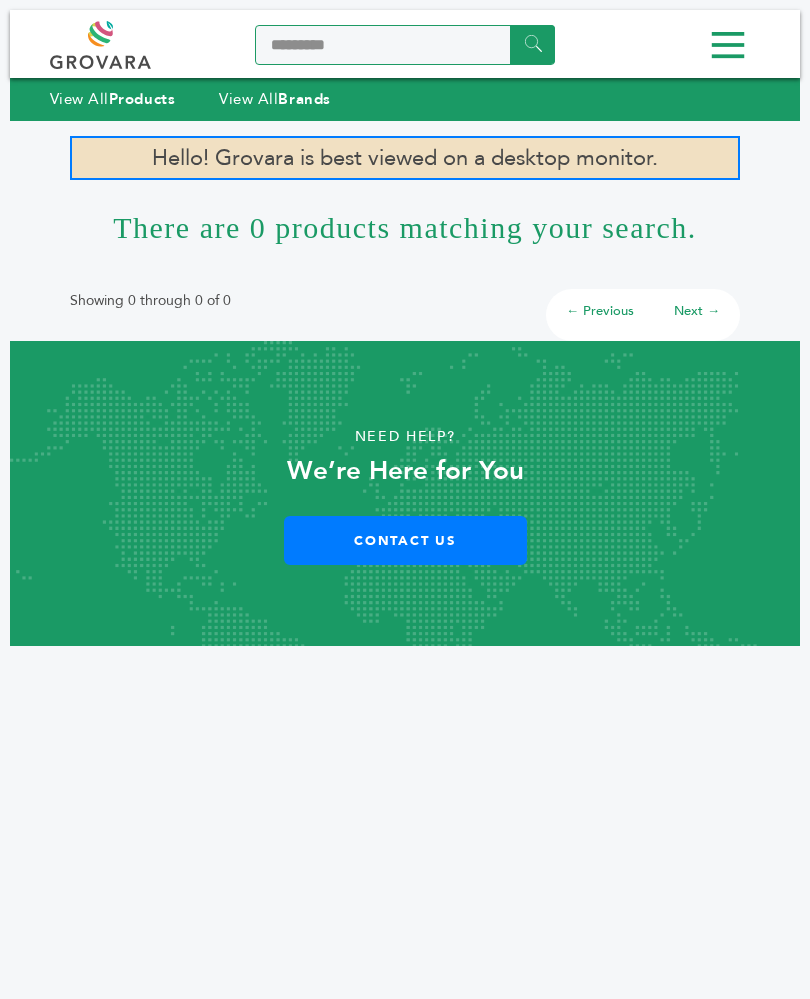 click on "*********" at bounding box center [405, 45] 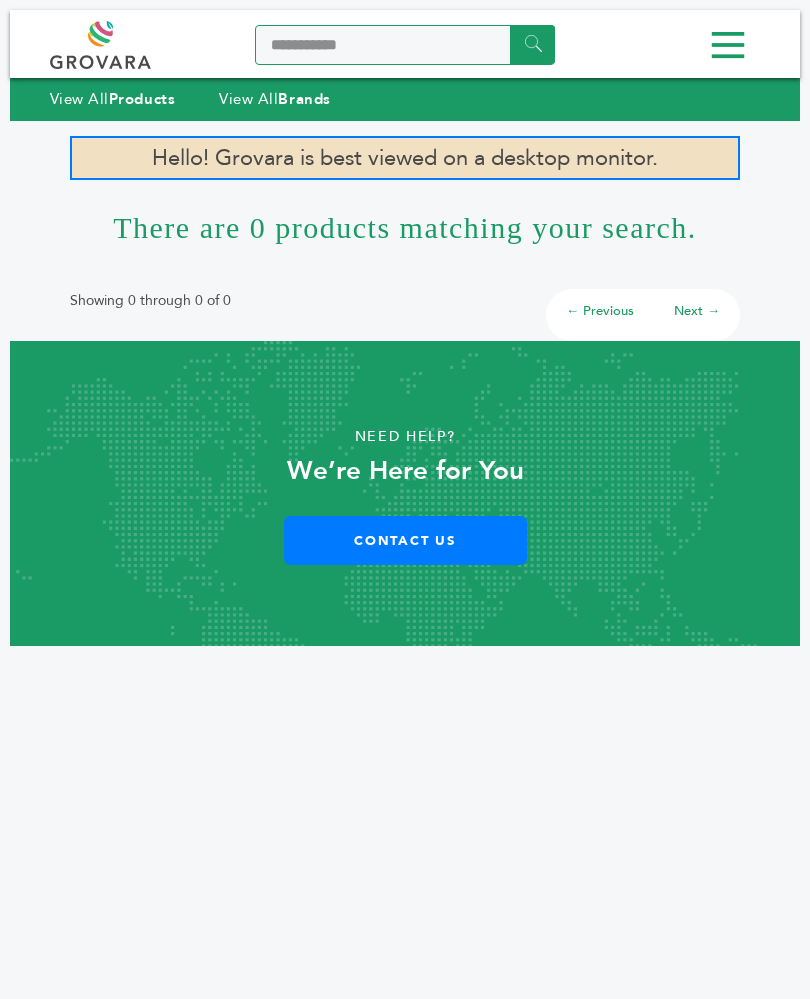 type on "**********" 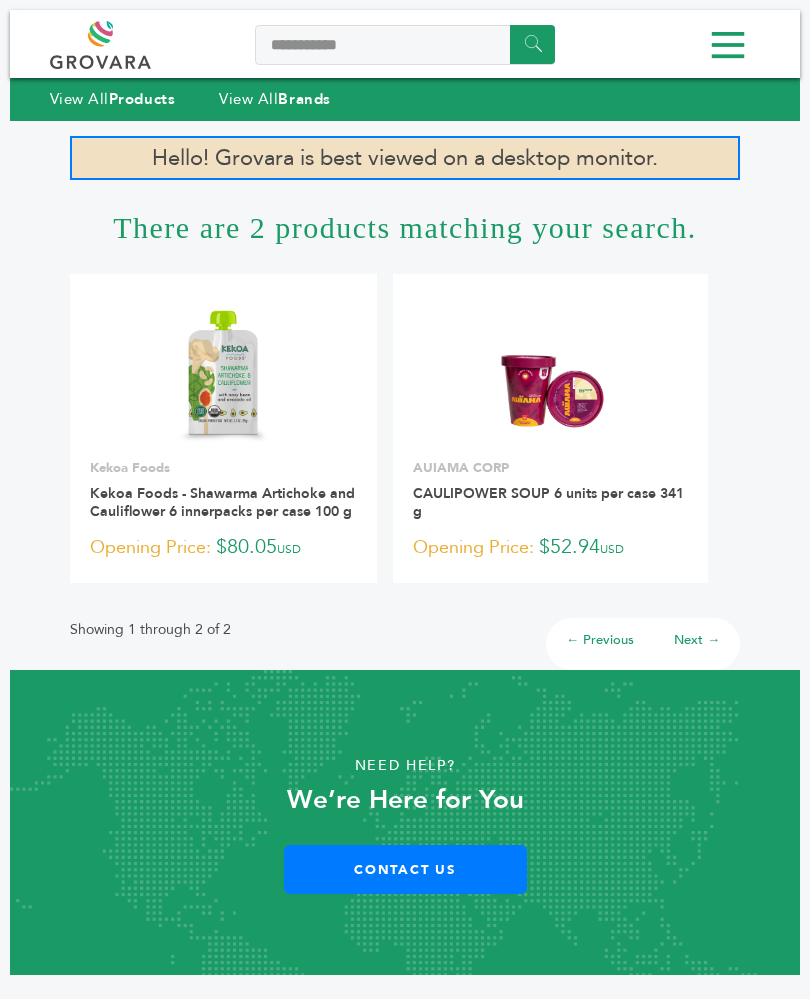 scroll, scrollTop: 0, scrollLeft: 0, axis: both 